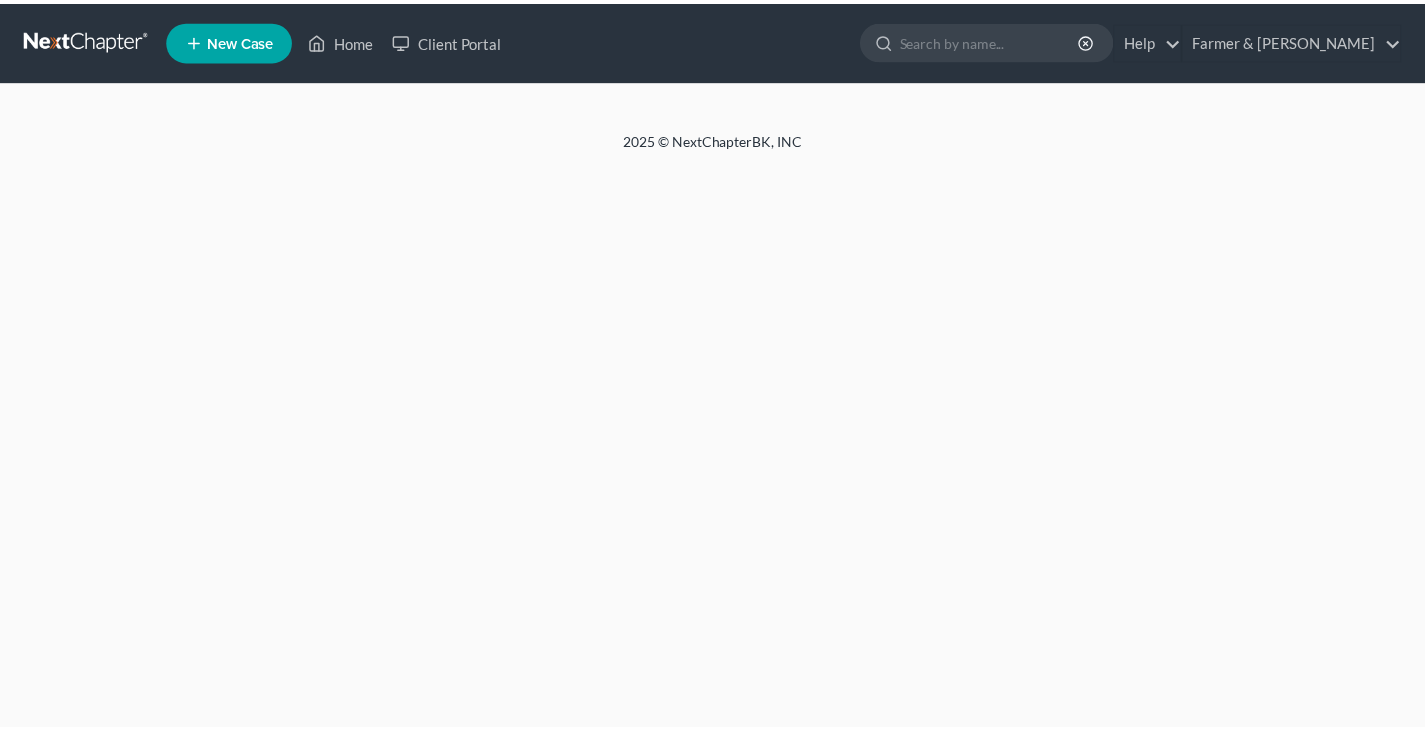 scroll, scrollTop: 0, scrollLeft: 0, axis: both 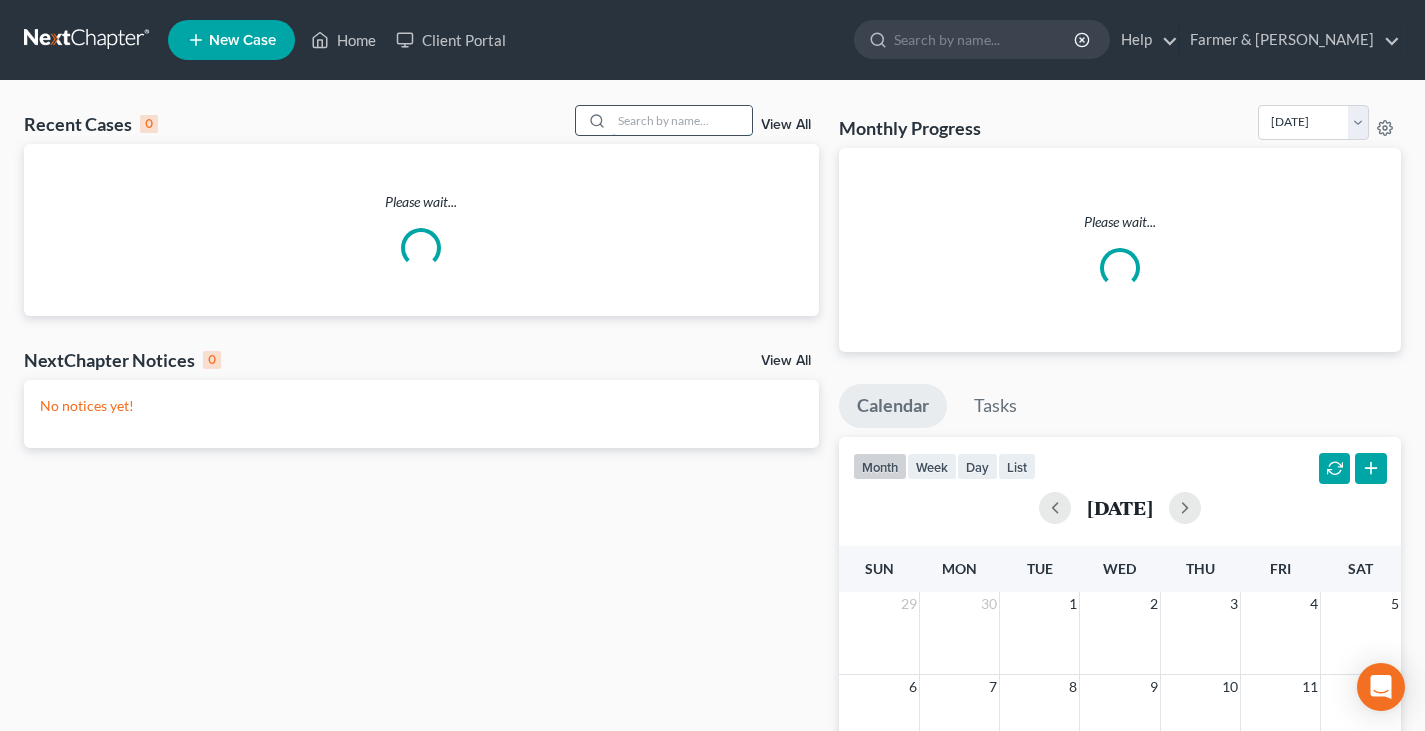 click at bounding box center [682, 120] 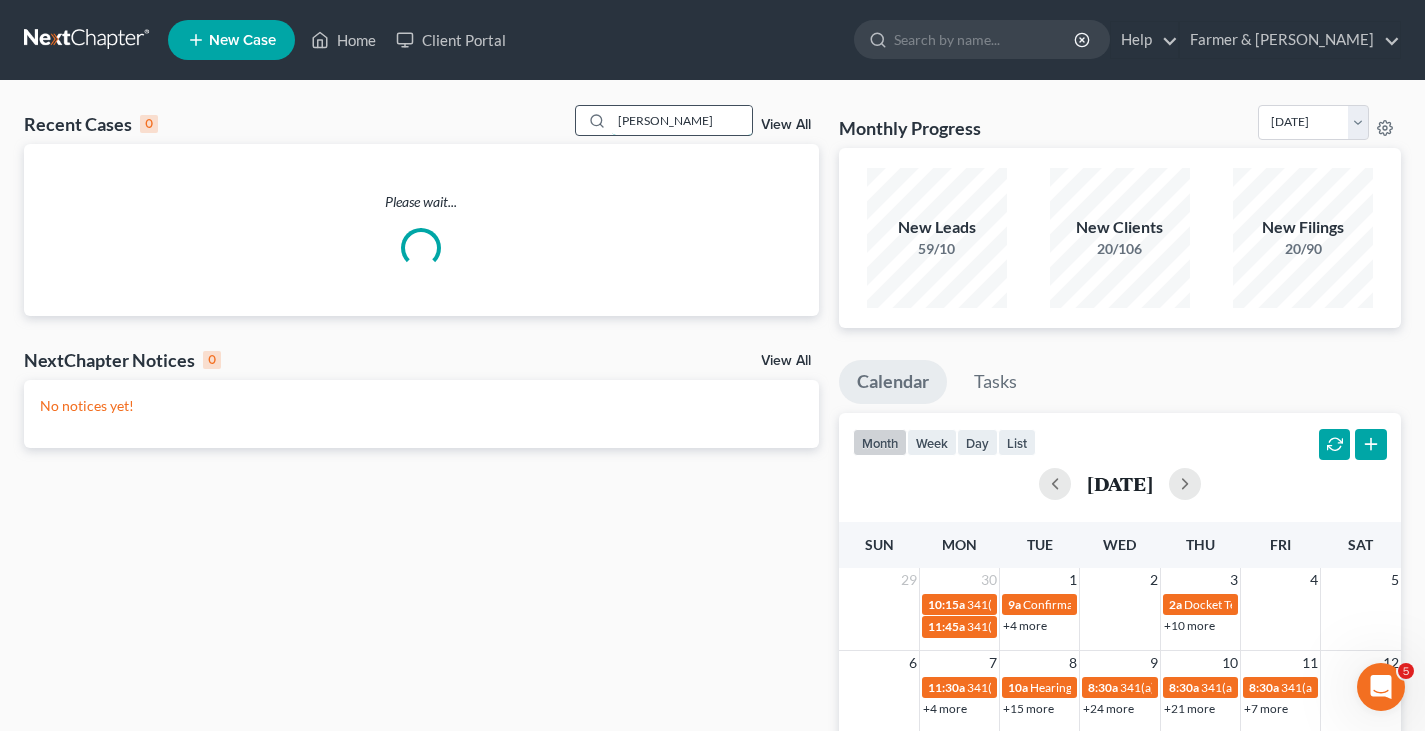 scroll, scrollTop: 0, scrollLeft: 0, axis: both 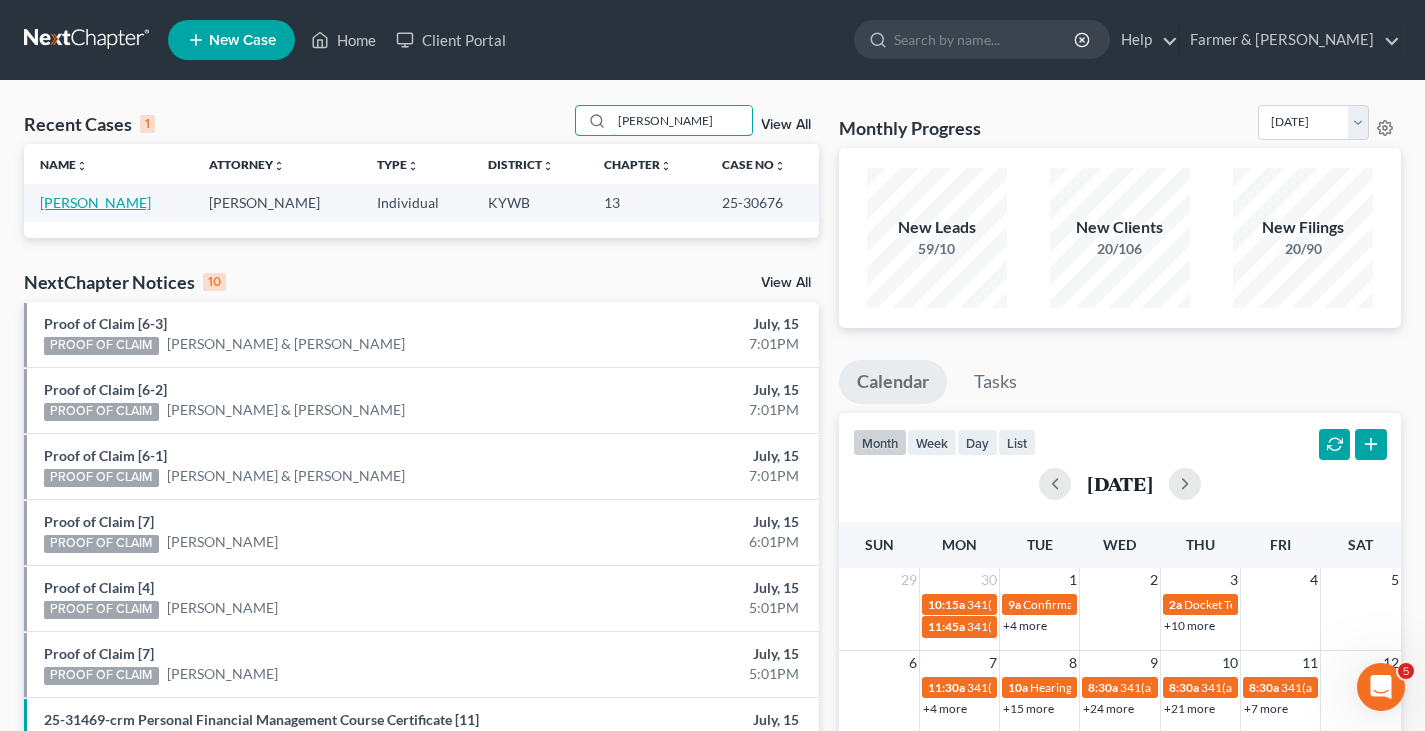 type on "penny acosta" 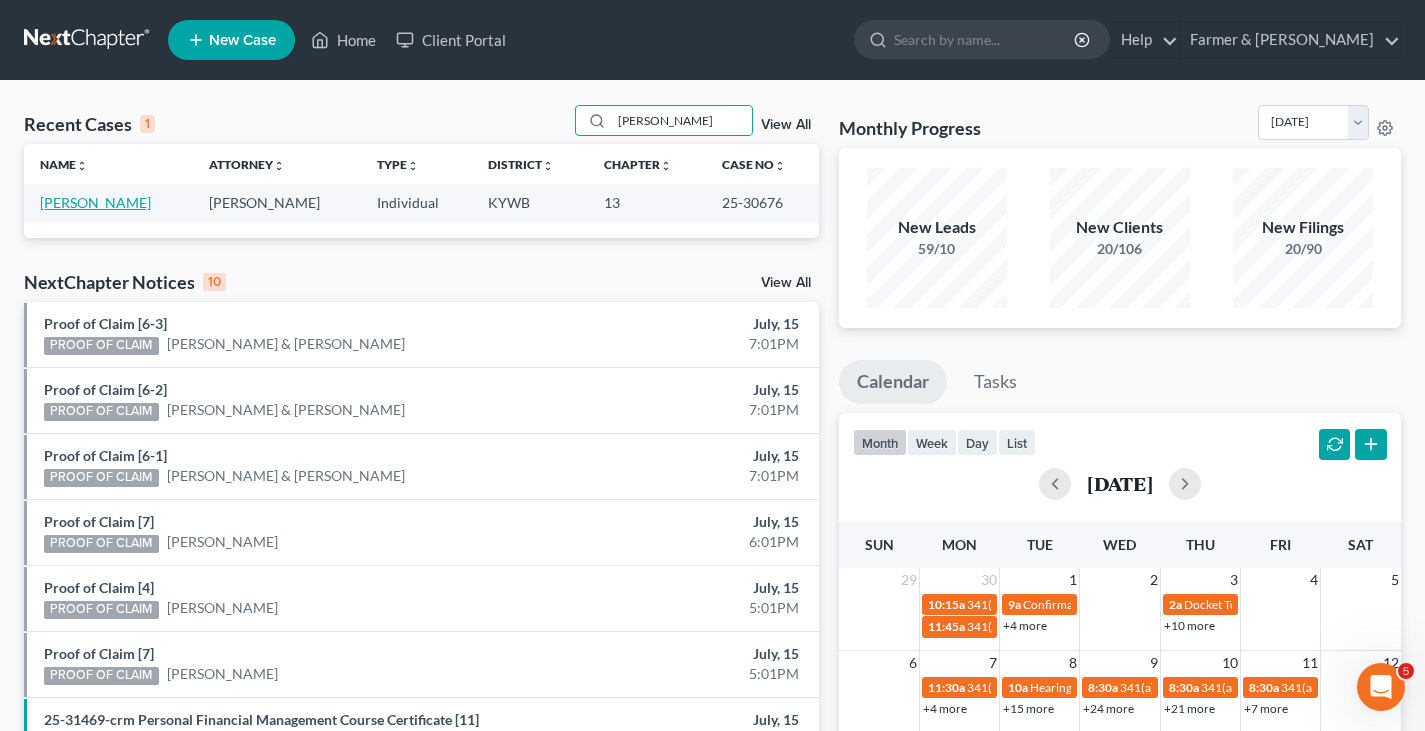 click on "[PERSON_NAME]" at bounding box center (95, 202) 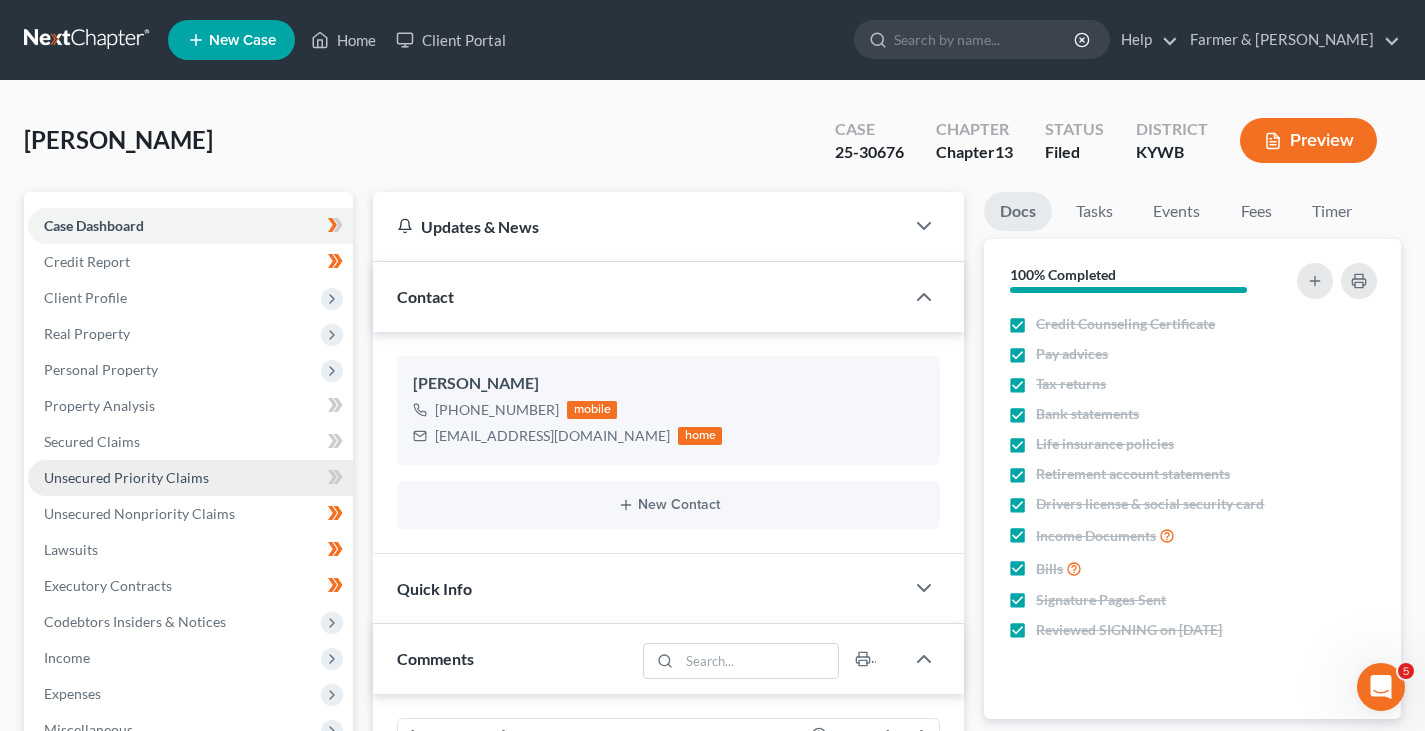 scroll, scrollTop: 1049, scrollLeft: 0, axis: vertical 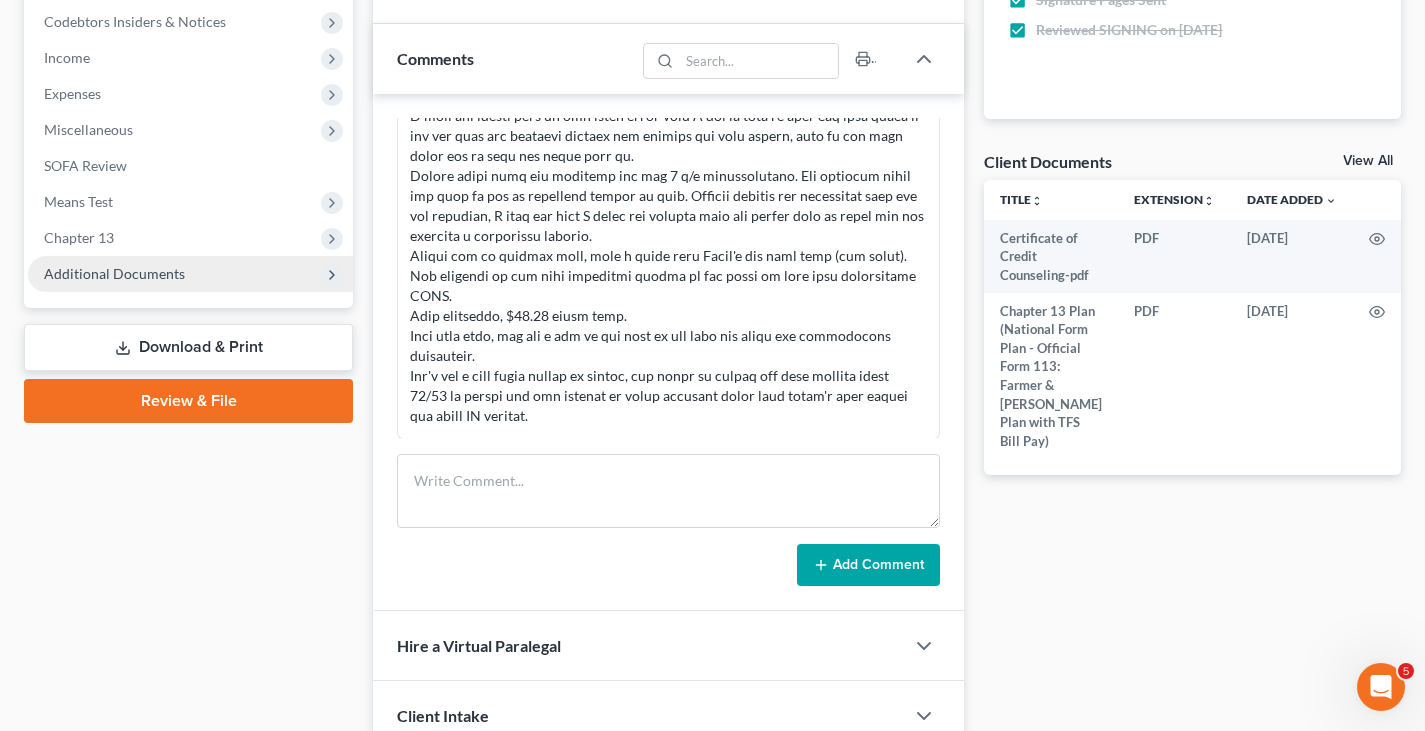 click on "Additional Documents" at bounding box center [114, 273] 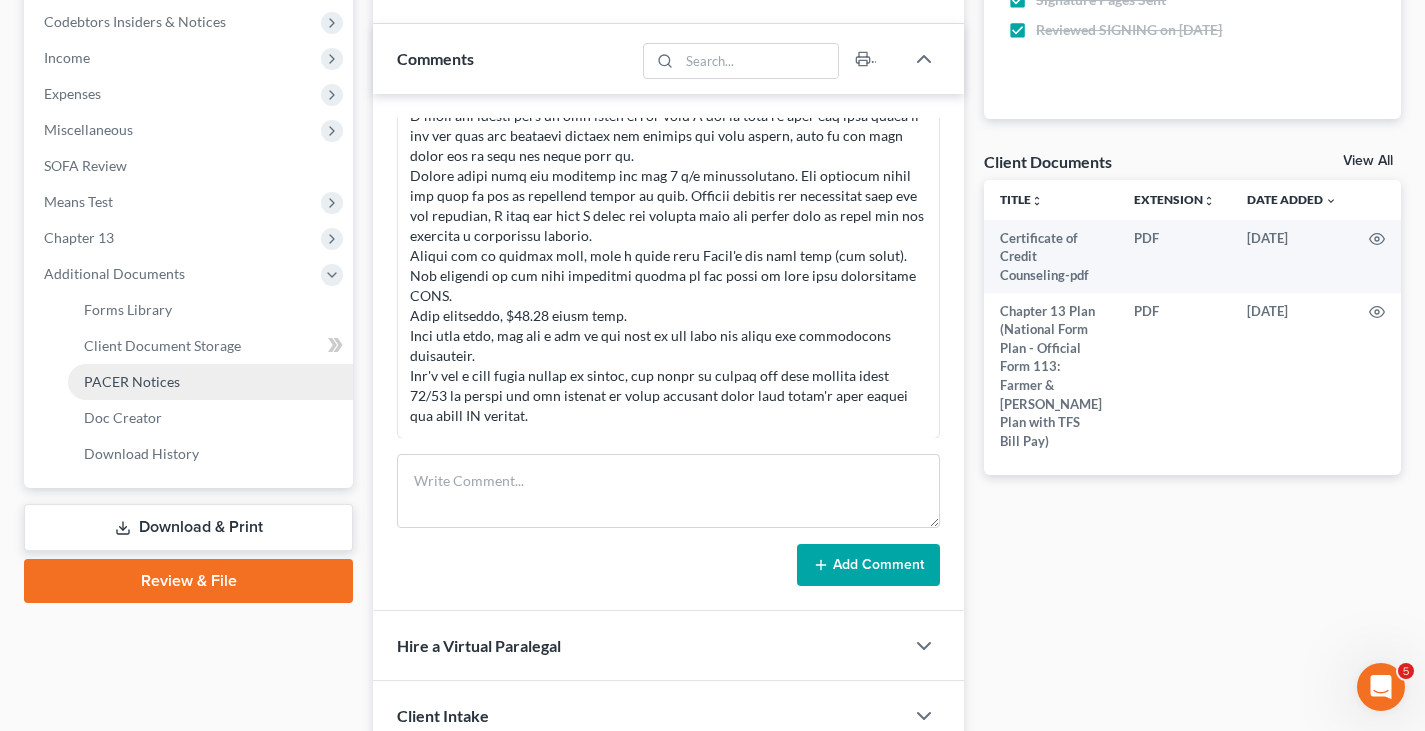 click on "PACER Notices" at bounding box center [132, 381] 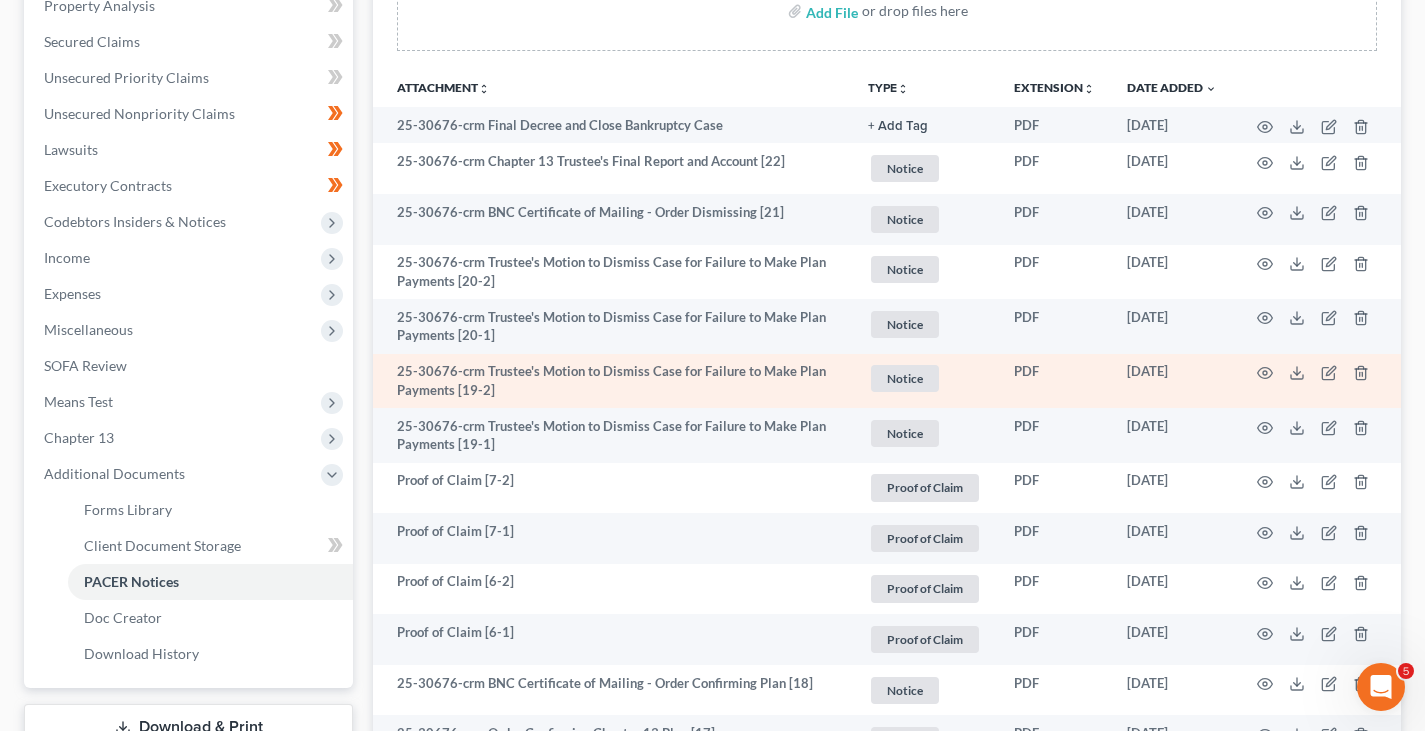scroll, scrollTop: 500, scrollLeft: 0, axis: vertical 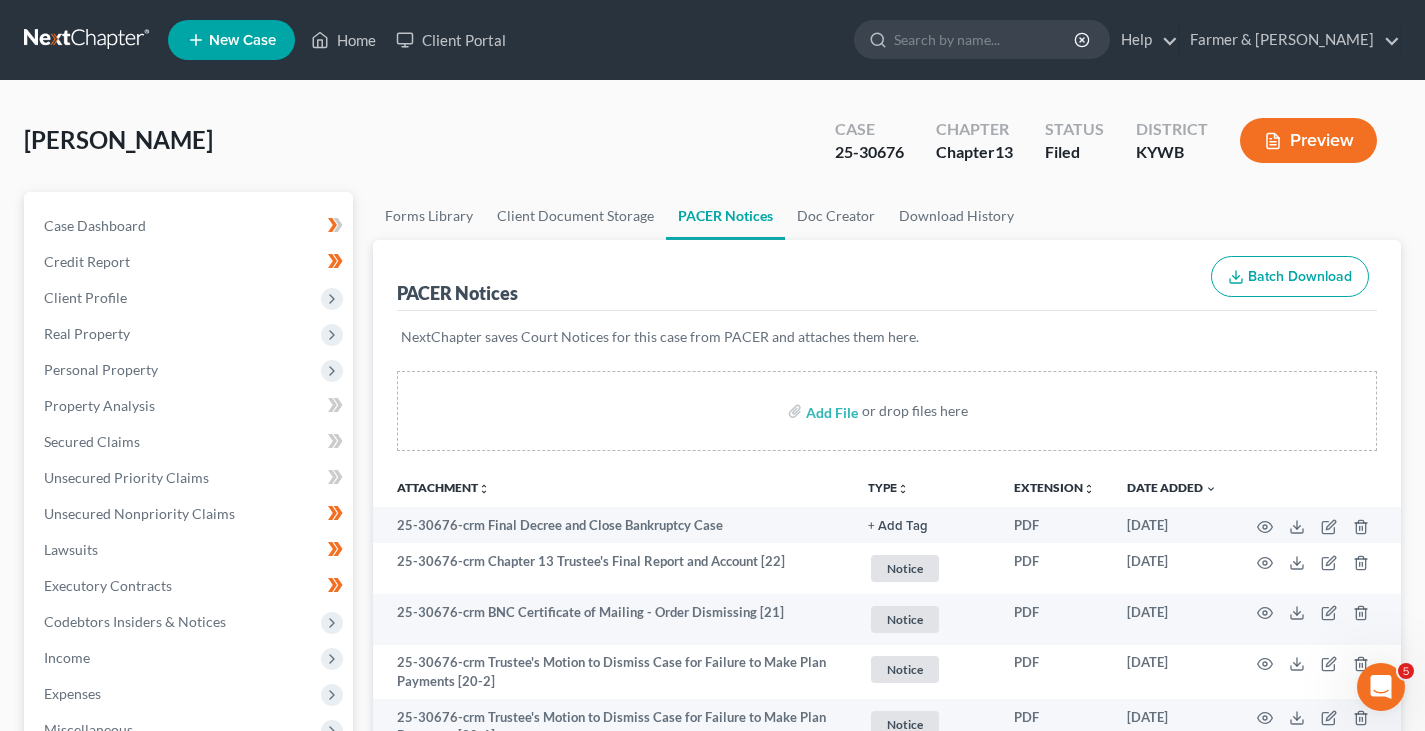 click at bounding box center [88, 40] 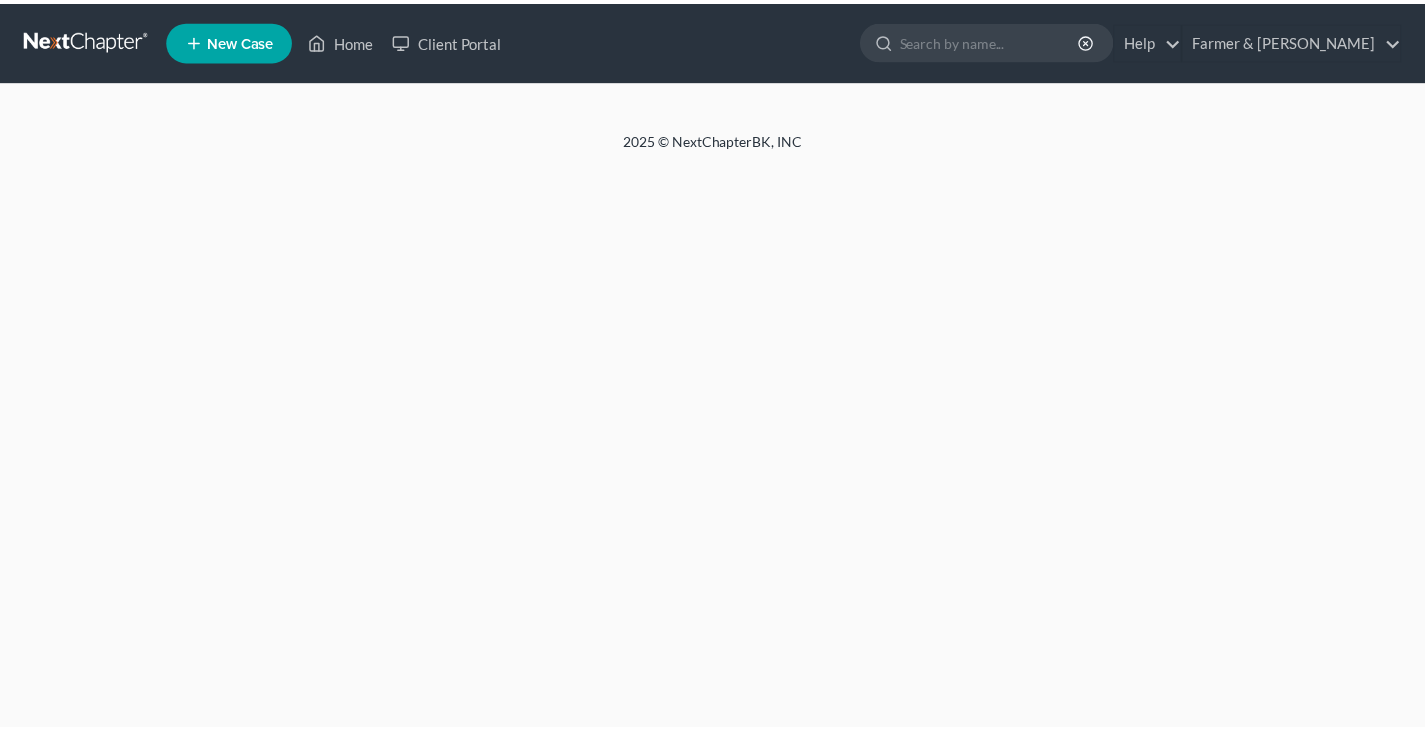 scroll, scrollTop: 0, scrollLeft: 0, axis: both 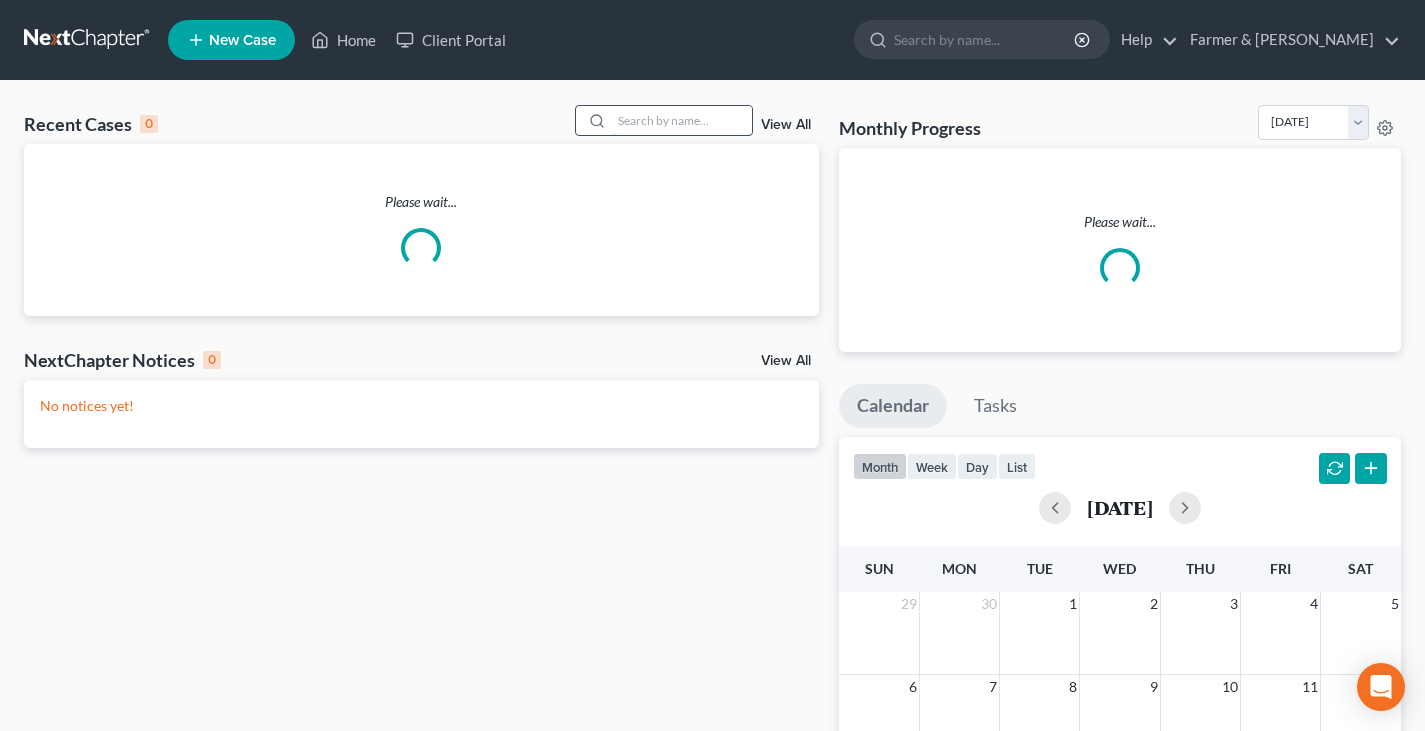 click at bounding box center [682, 120] 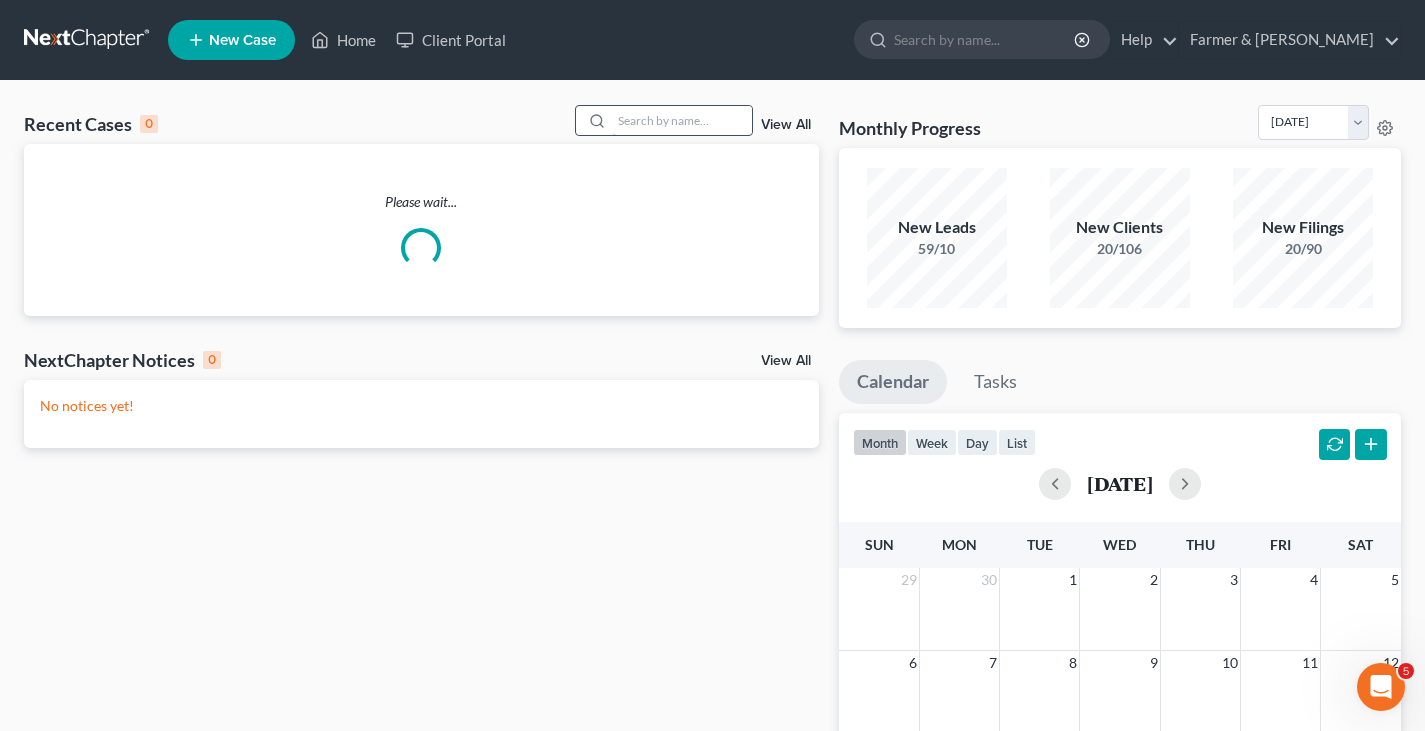 scroll, scrollTop: 0, scrollLeft: 0, axis: both 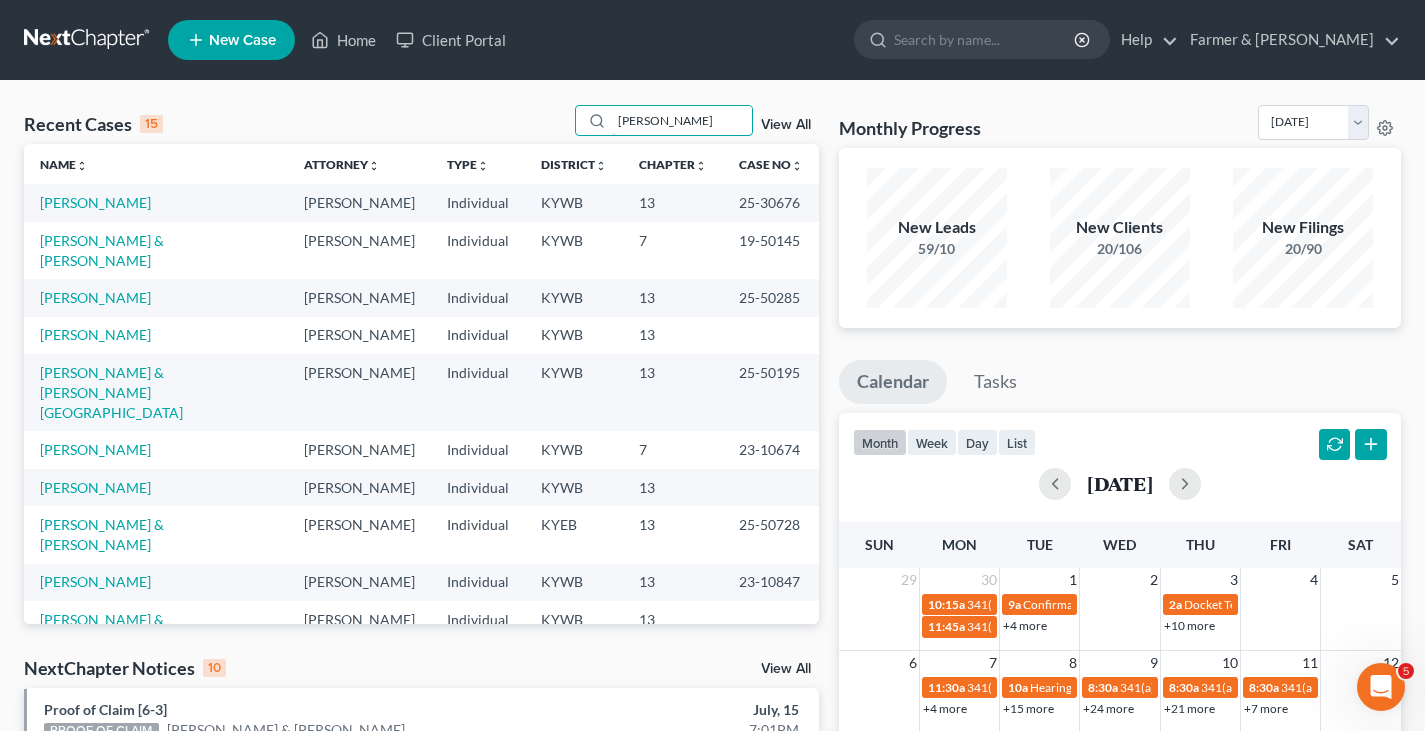 drag, startPoint x: 673, startPoint y: 125, endPoint x: 551, endPoint y: 133, distance: 122.26202 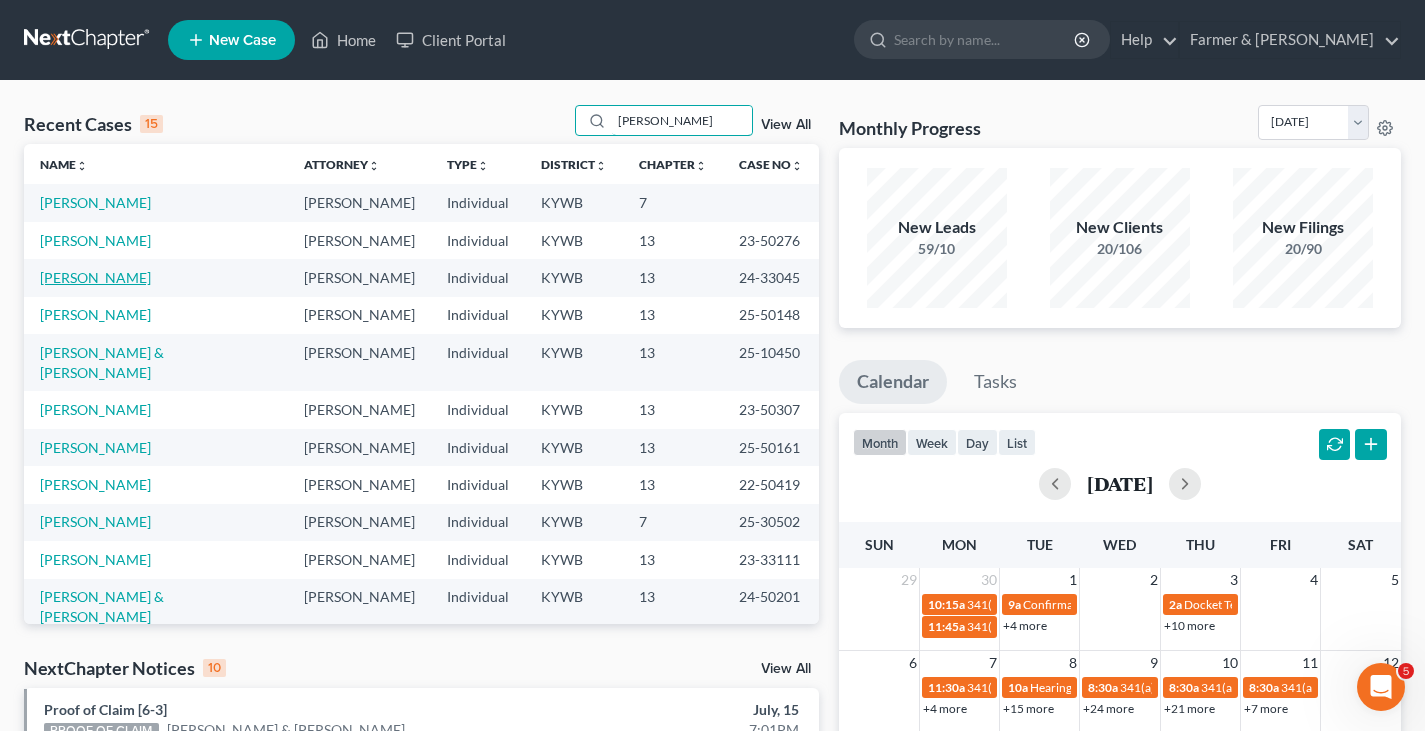 type on "[PERSON_NAME]" 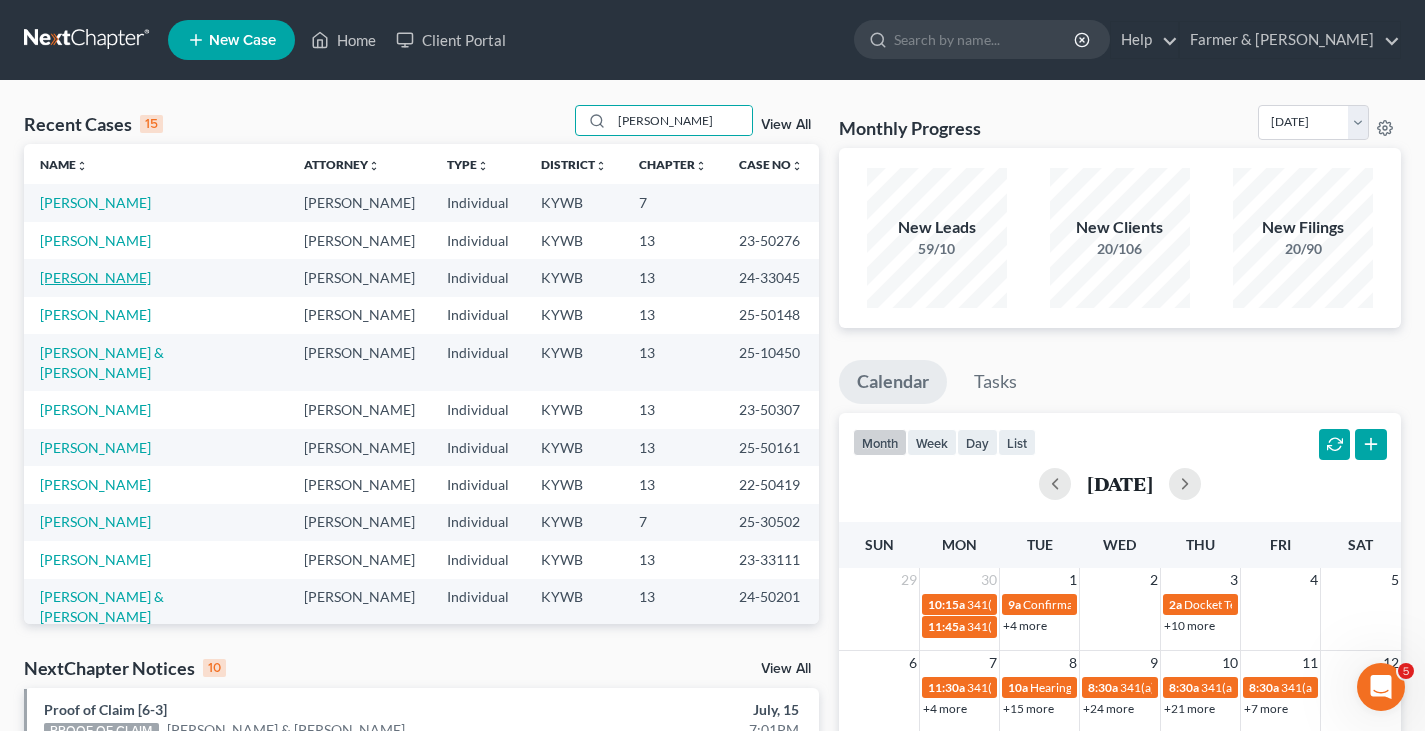 click on "[PERSON_NAME]" at bounding box center (95, 277) 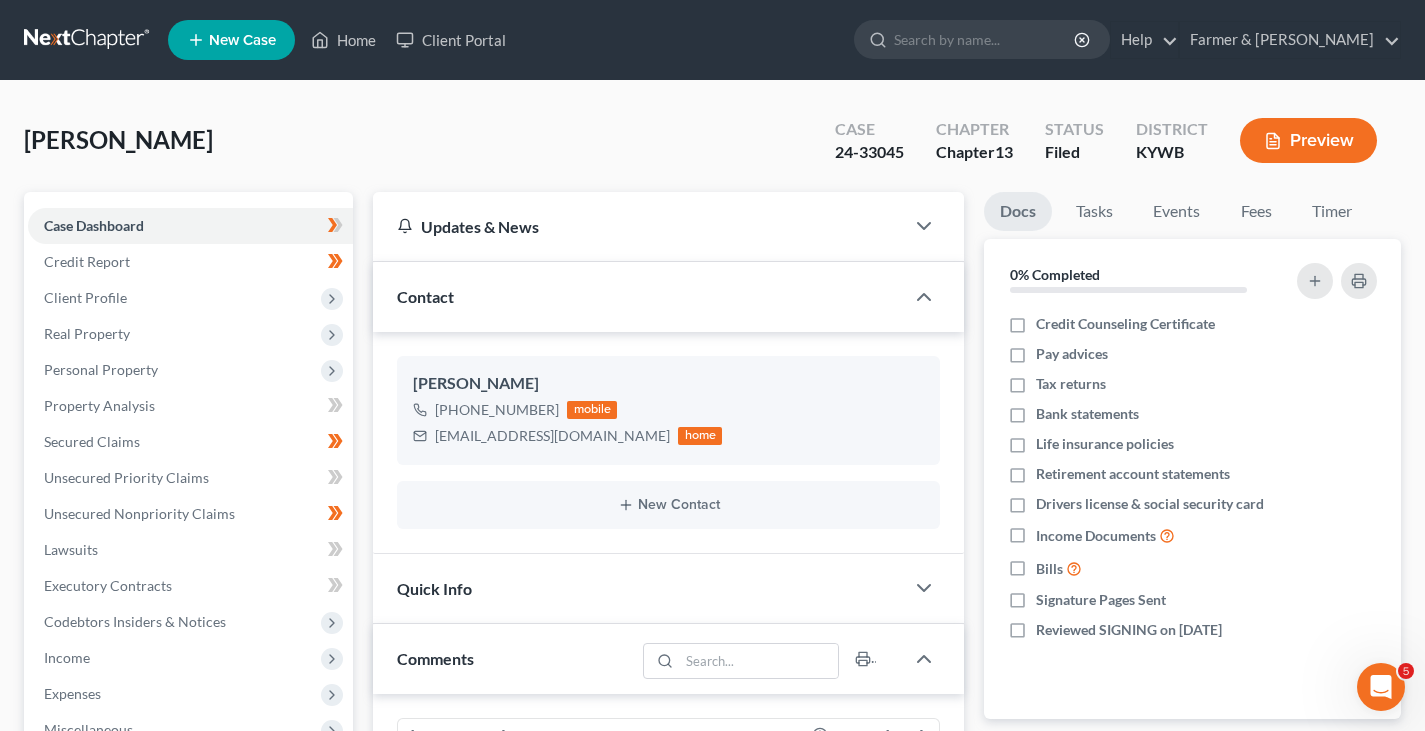 scroll, scrollTop: 449, scrollLeft: 0, axis: vertical 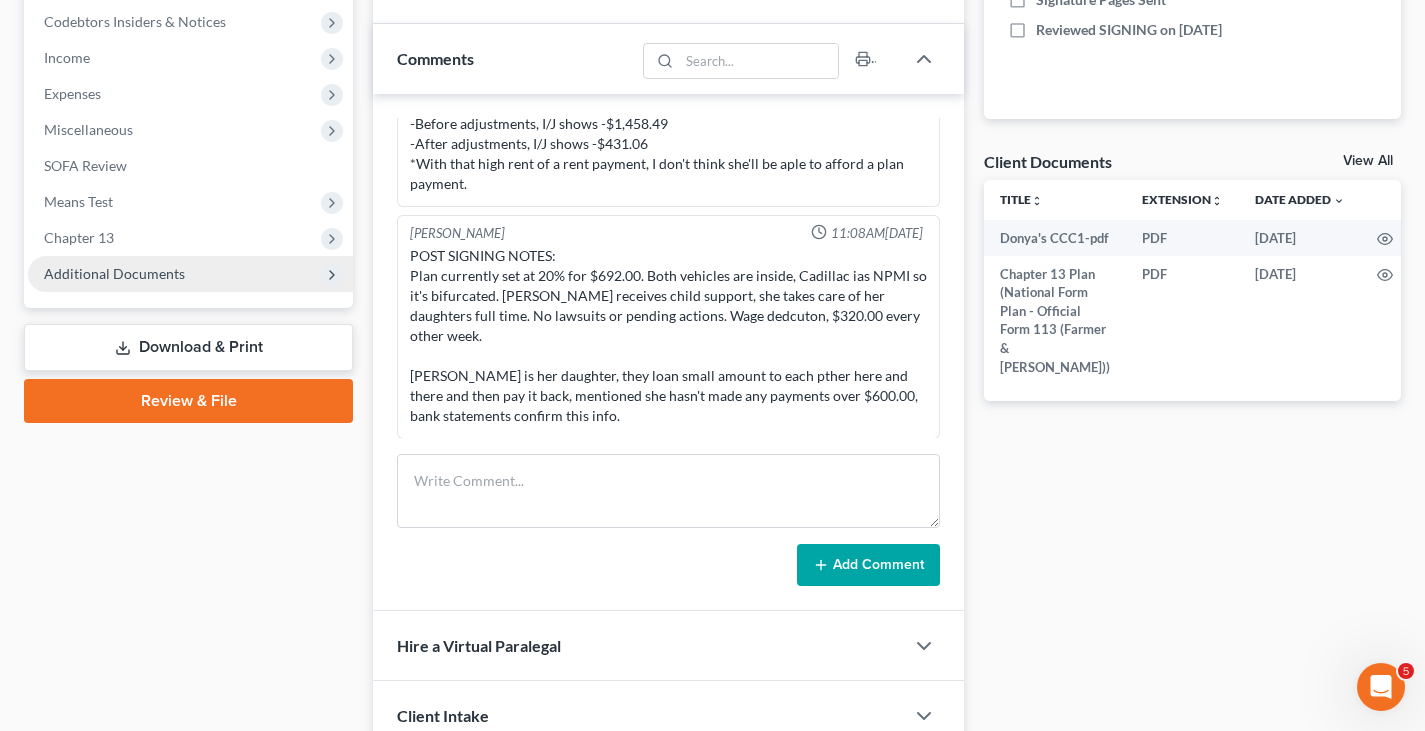 click on "Additional Documents" at bounding box center (114, 273) 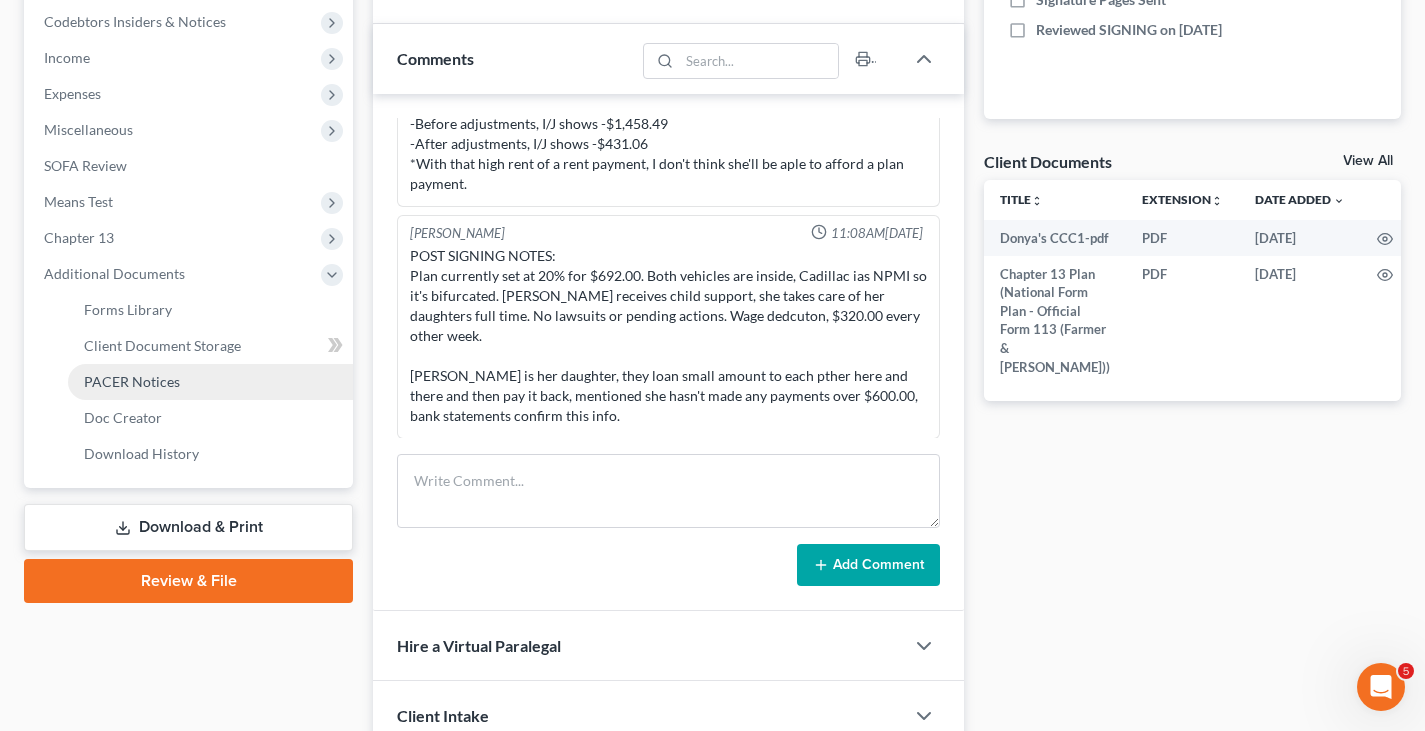 click on "PACER Notices" at bounding box center [132, 381] 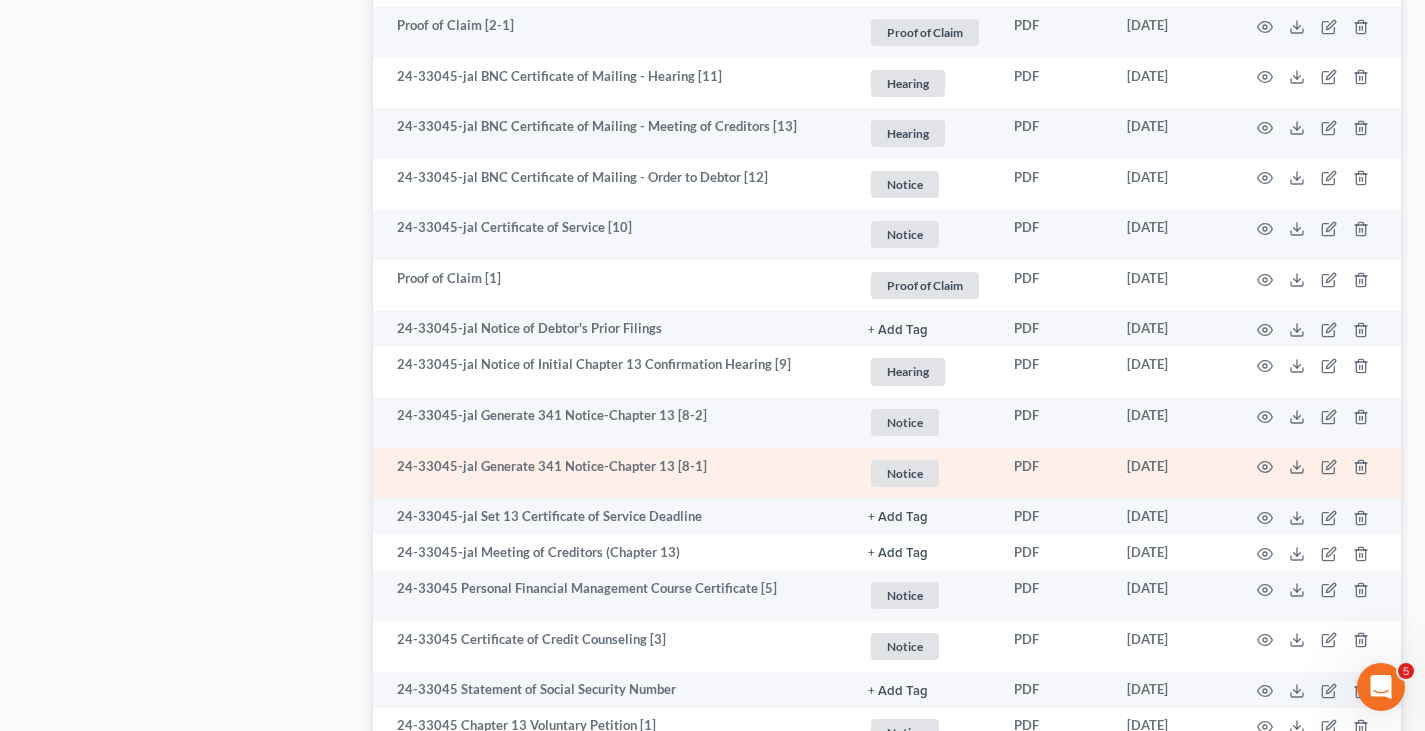 scroll, scrollTop: 3300, scrollLeft: 0, axis: vertical 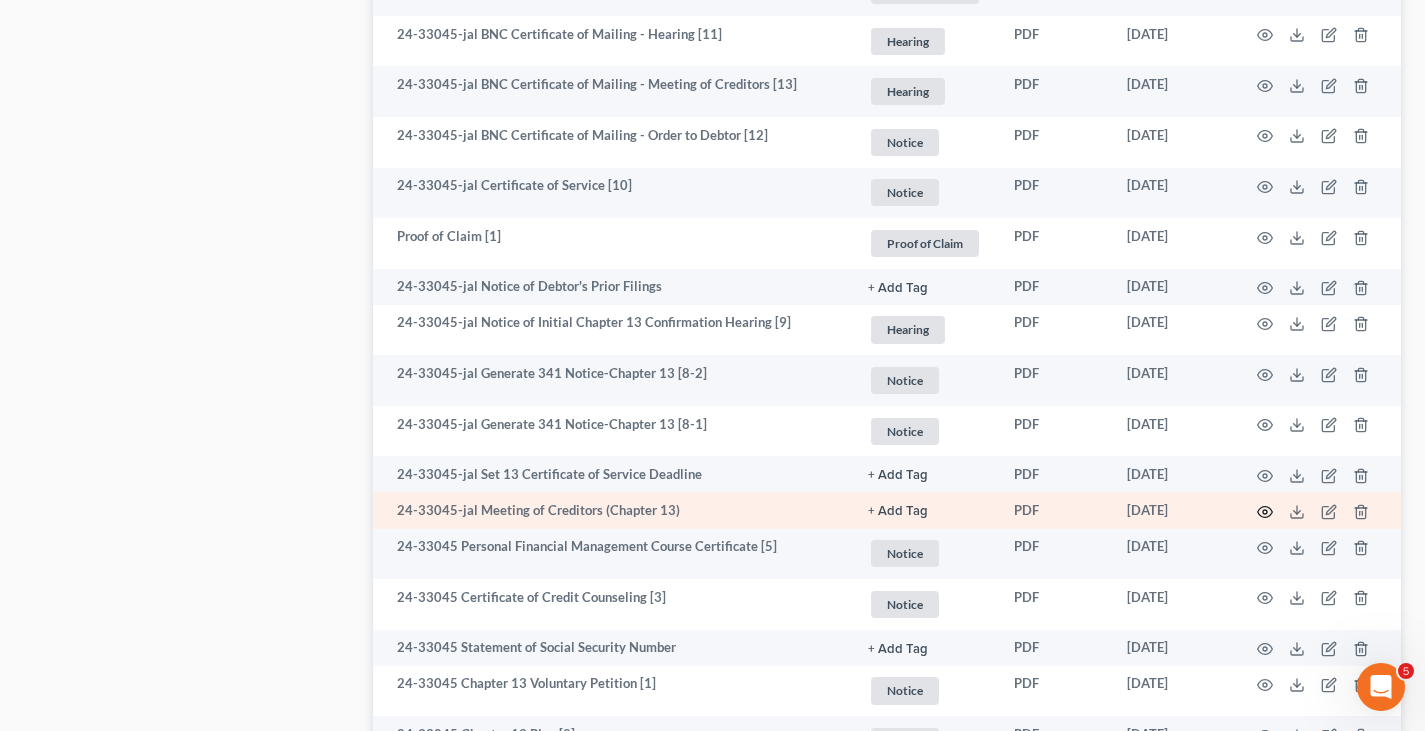 click 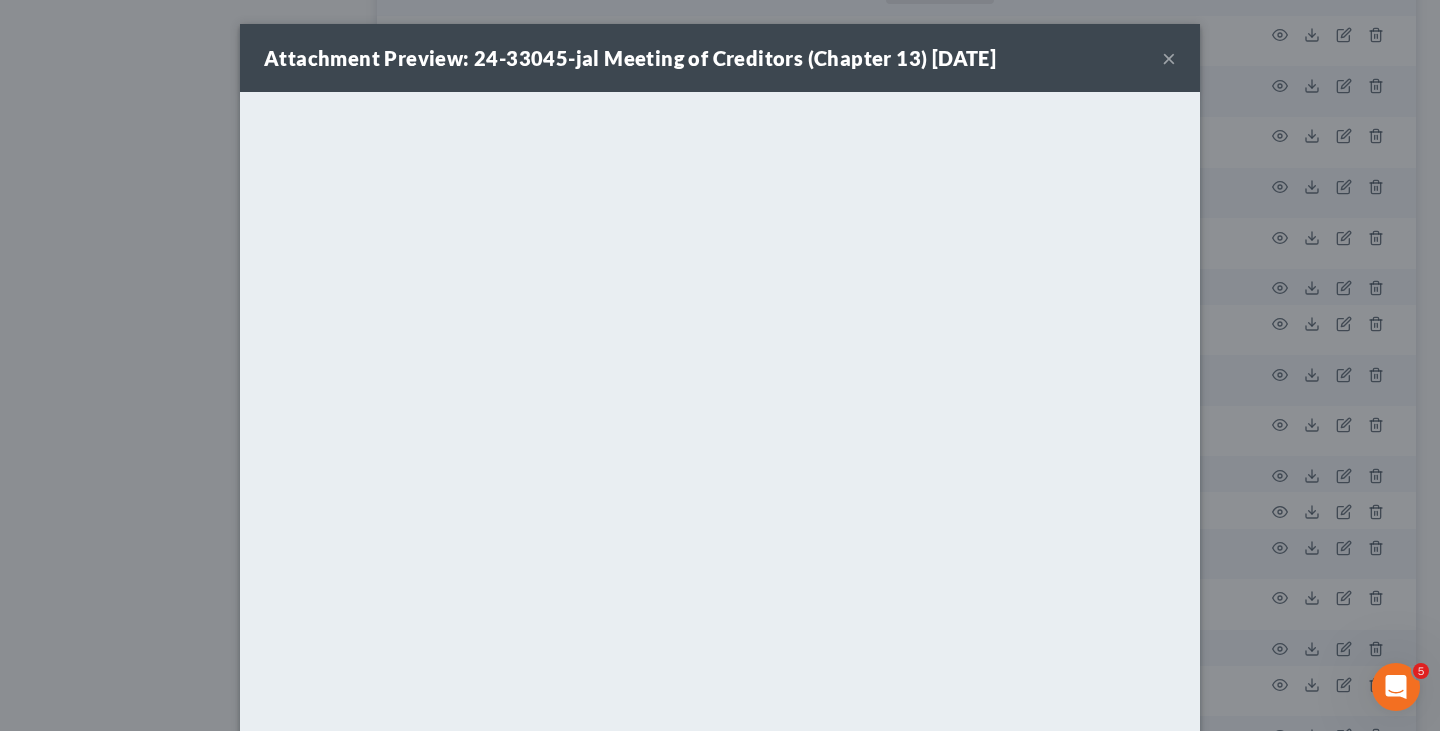 click on "×" at bounding box center [1169, 58] 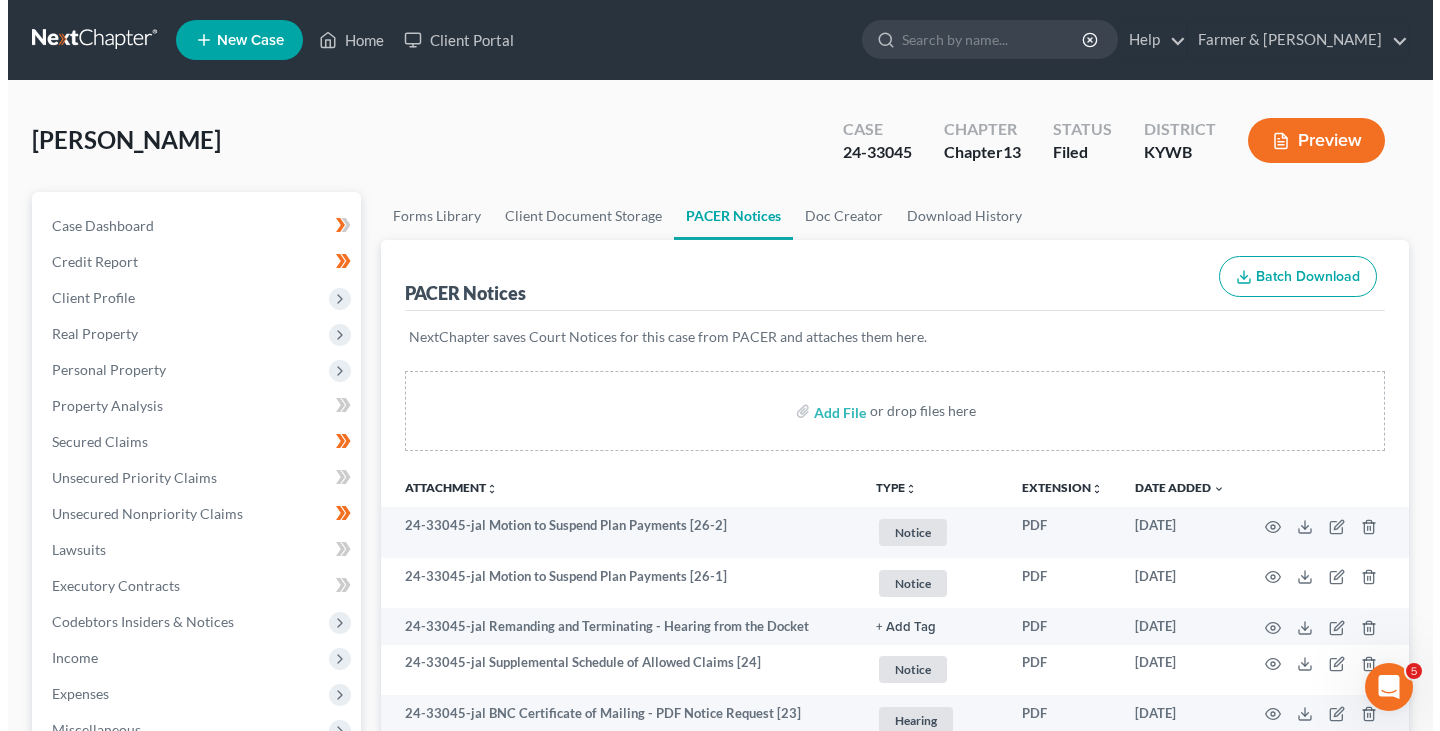 scroll, scrollTop: 200, scrollLeft: 0, axis: vertical 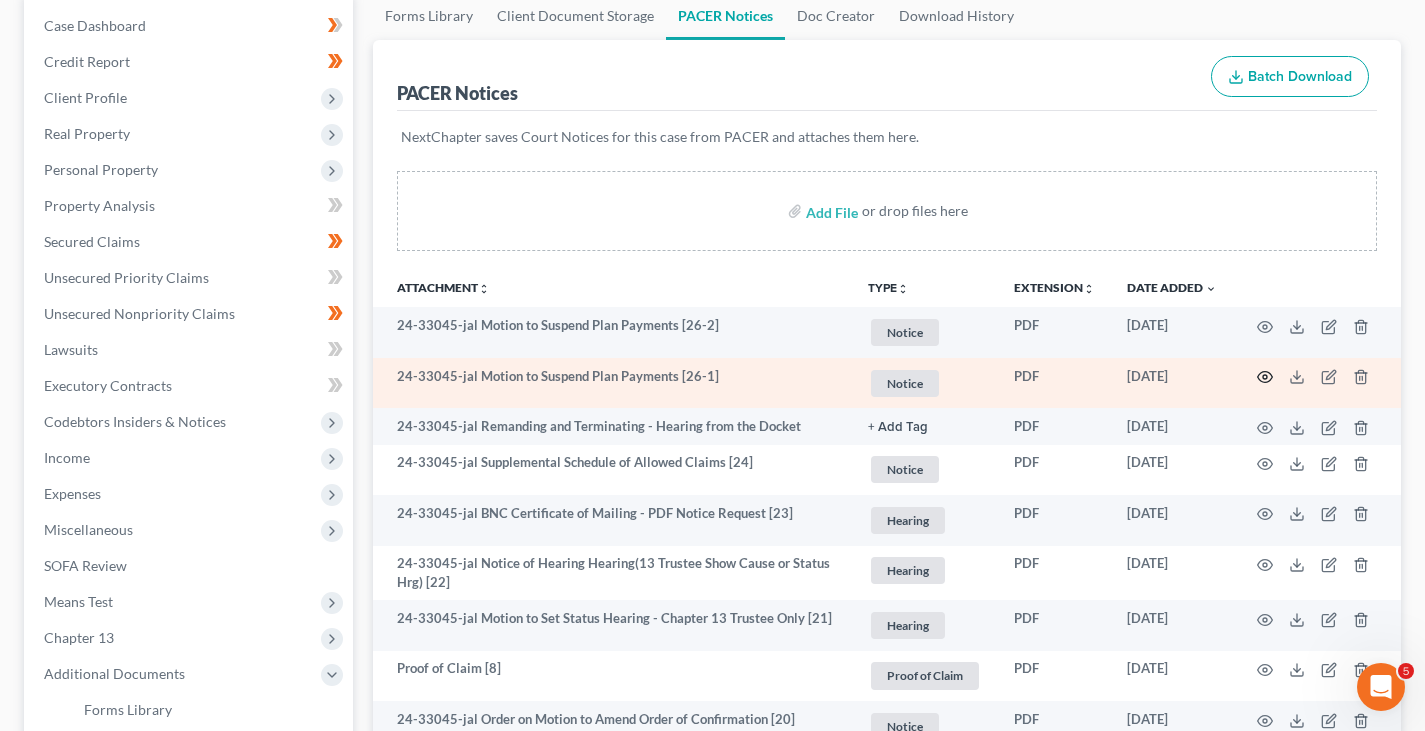 click 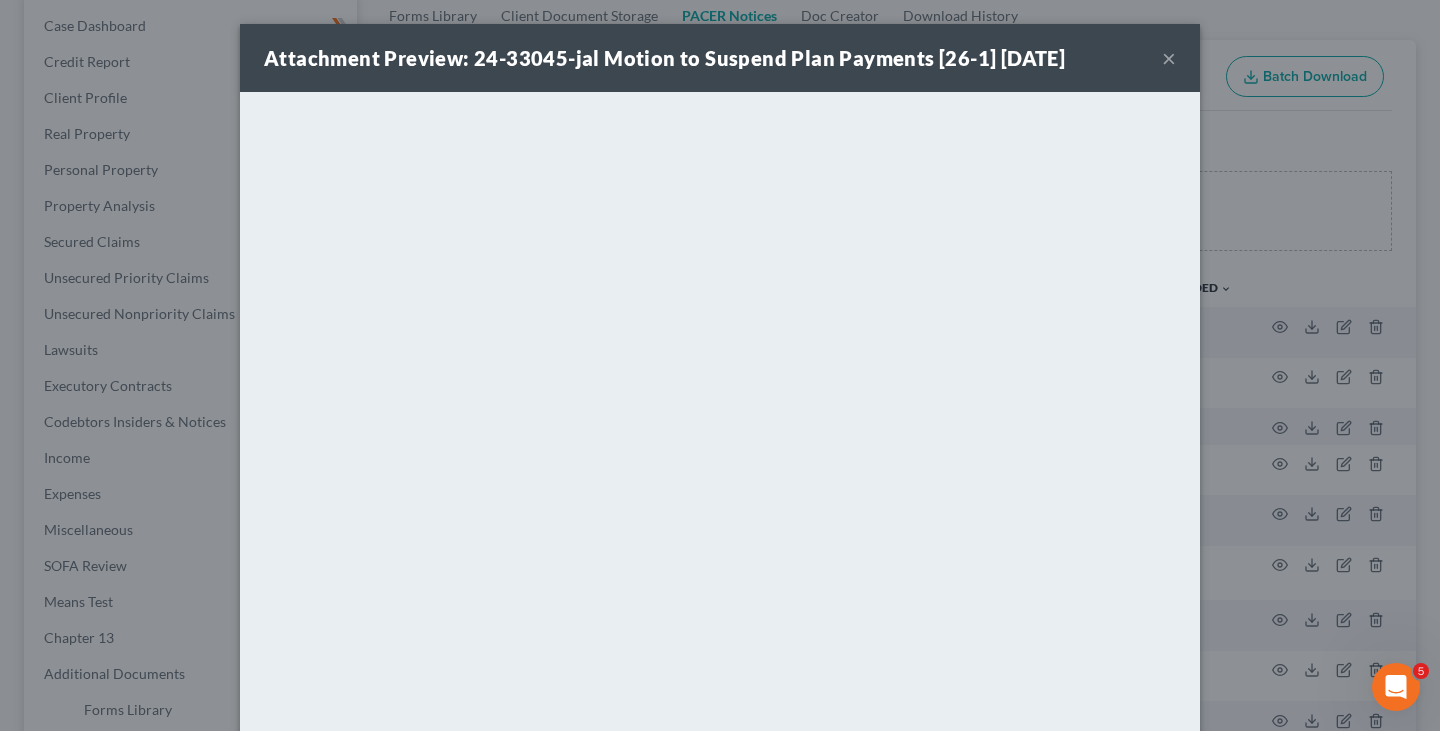 click on "Attachment Preview: 24-33045-jal Motion to Suspend Plan Payments [26-1] [DATE] ×" at bounding box center (720, 58) 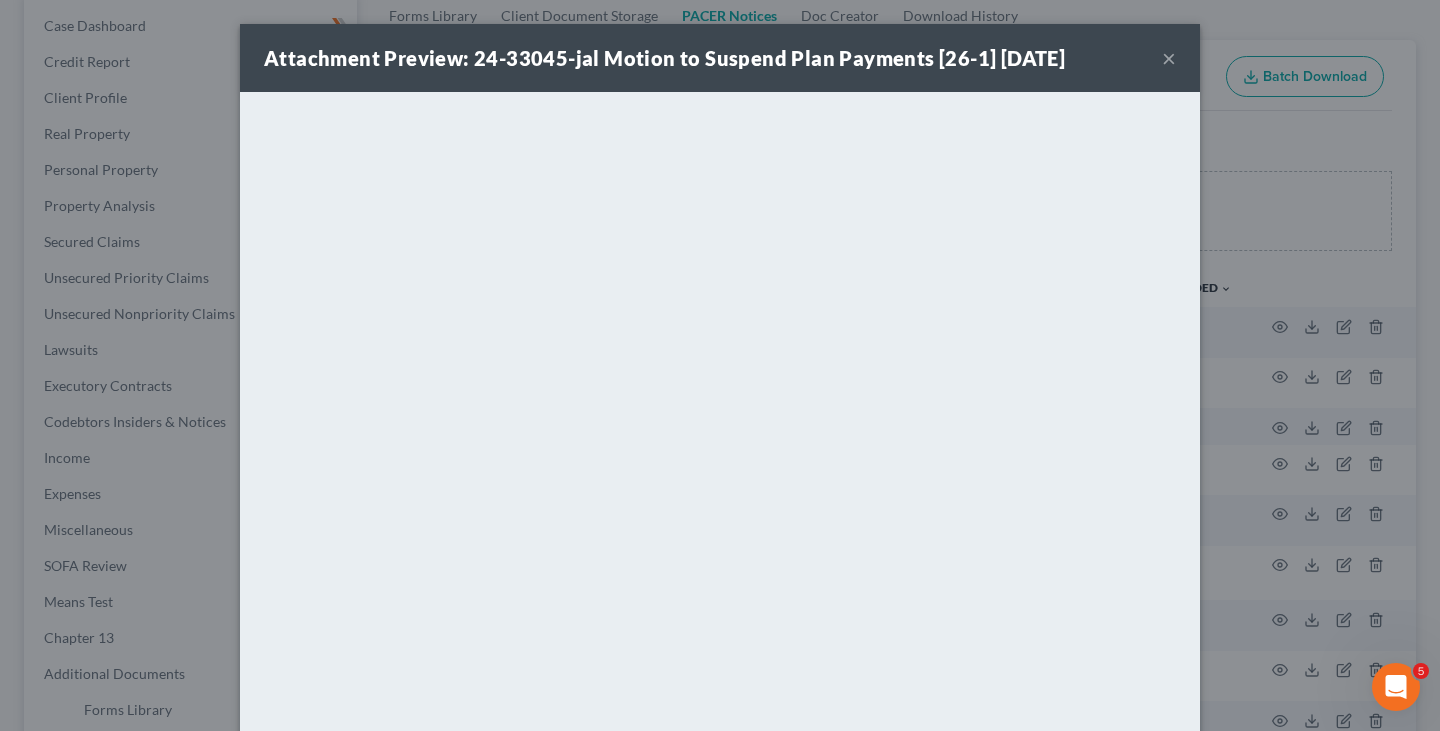 click on "×" at bounding box center (1169, 58) 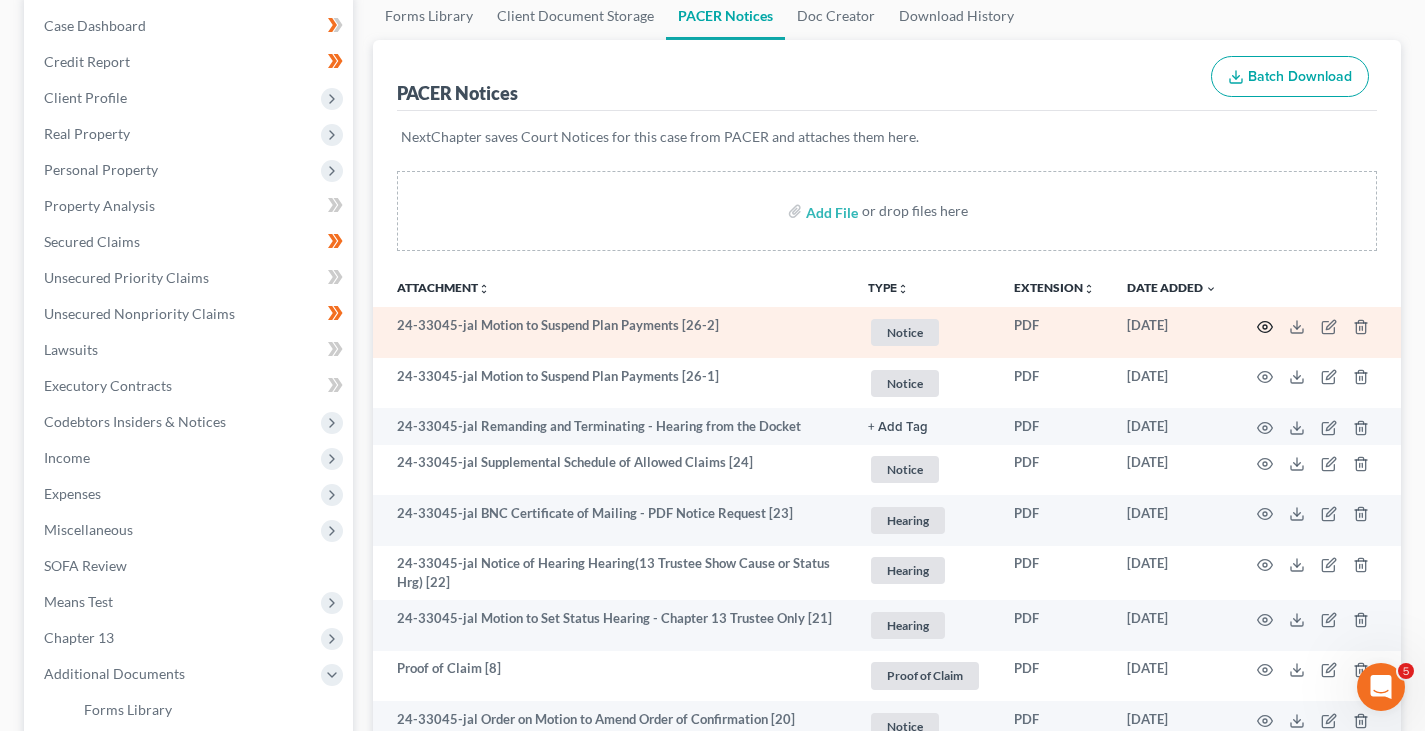 click 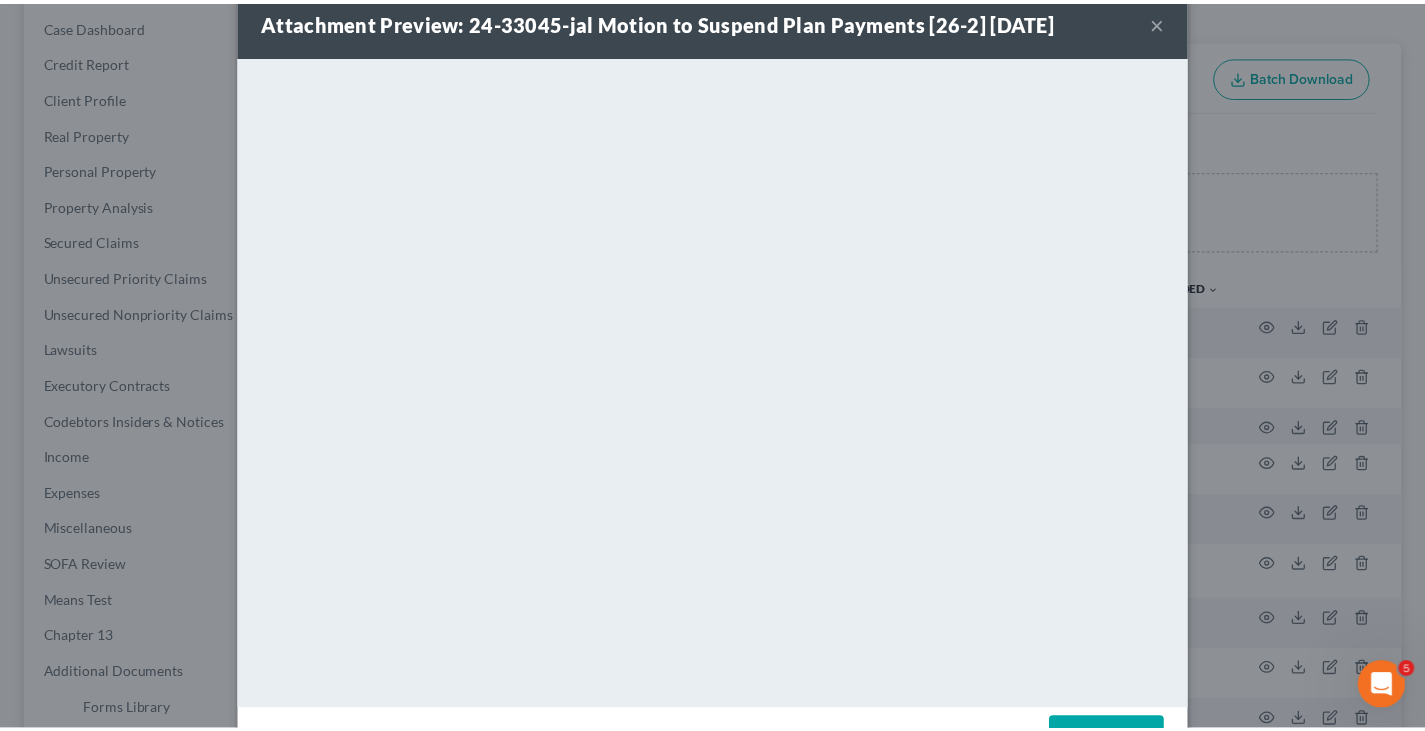 scroll, scrollTop: 0, scrollLeft: 0, axis: both 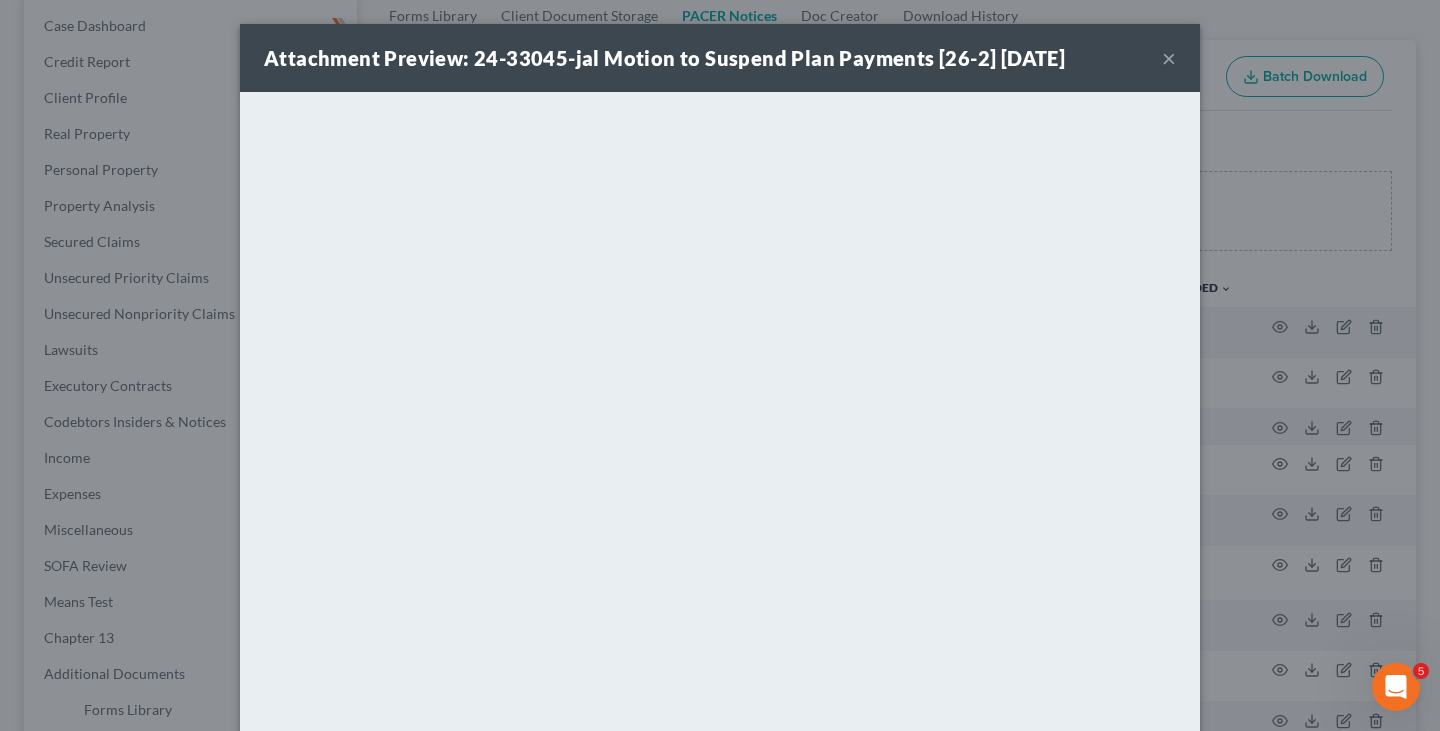 click on "×" at bounding box center [1169, 58] 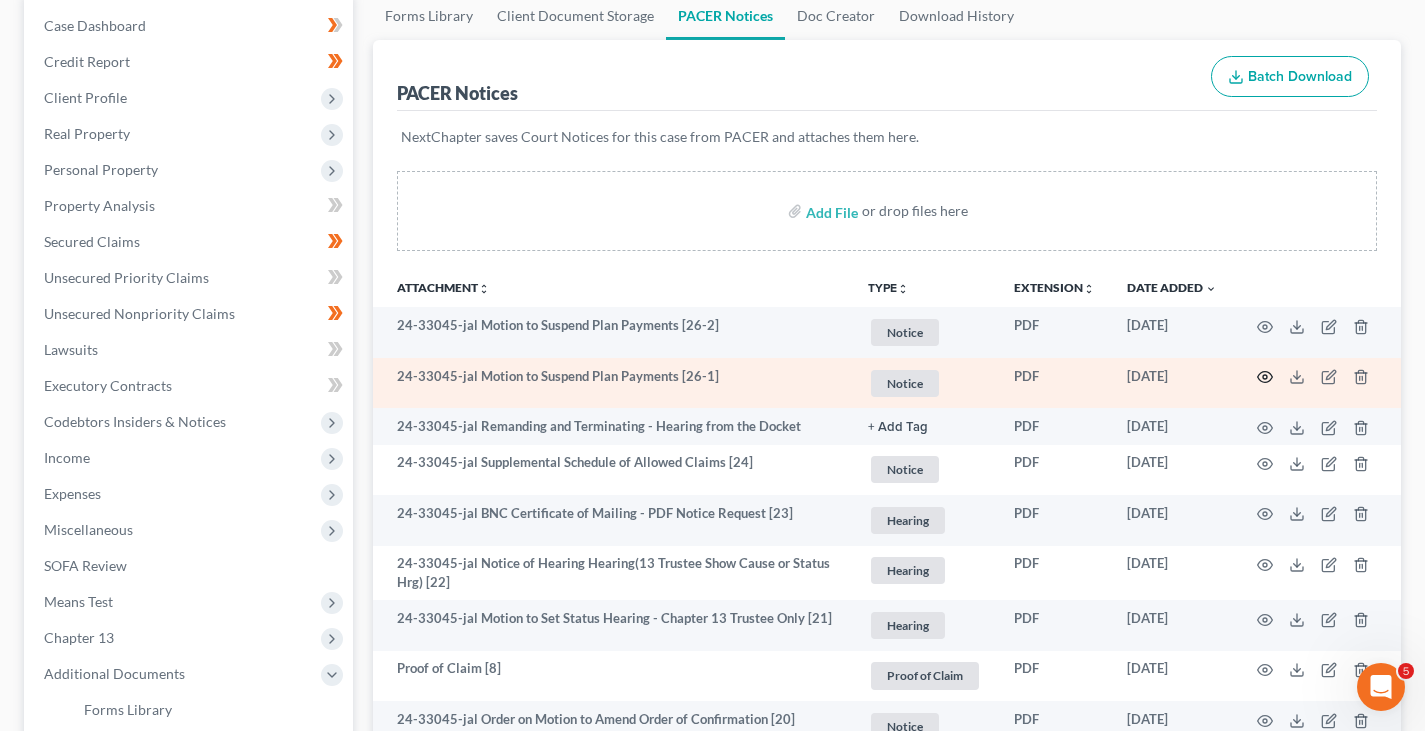click 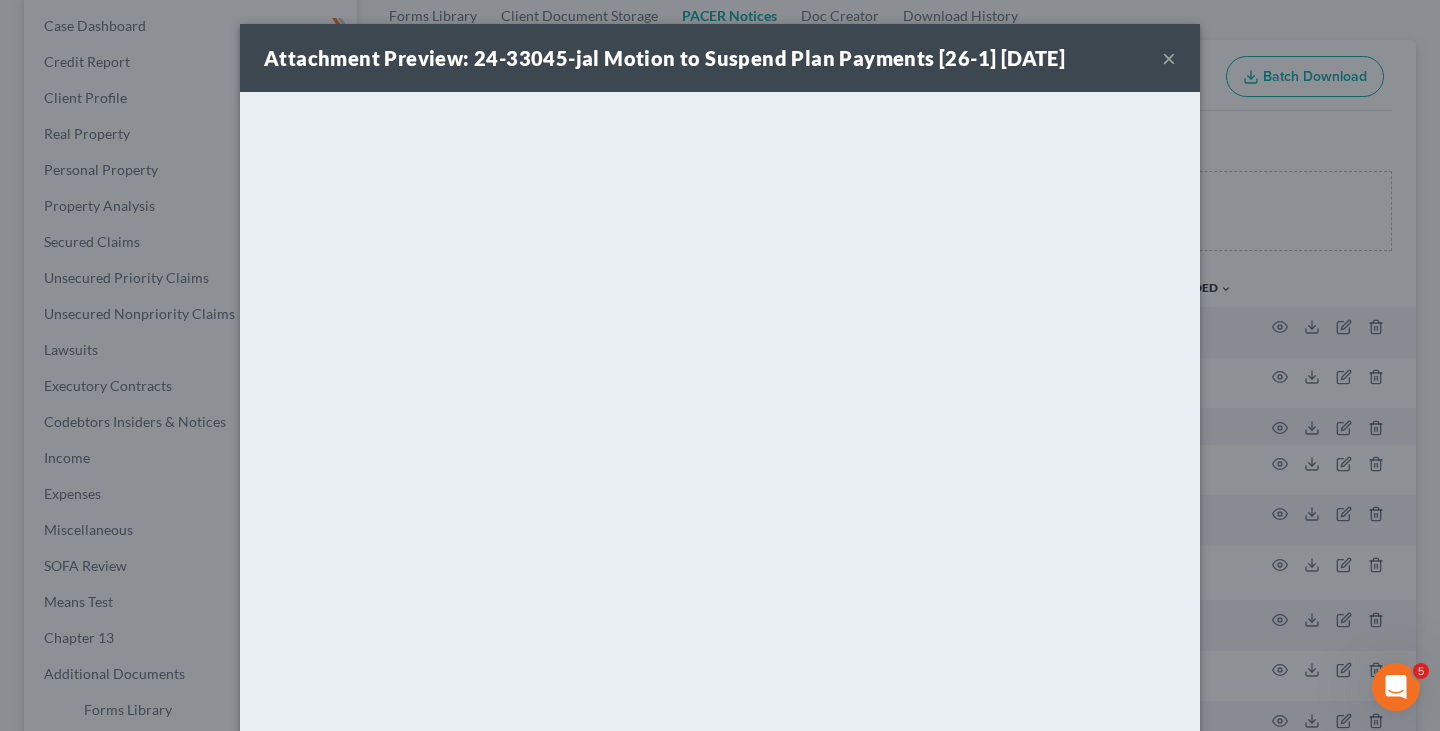 click on "Attachment Preview: 24-33045-jal Motion to Suspend Plan Payments [26-1] [DATE] ×" at bounding box center [720, 58] 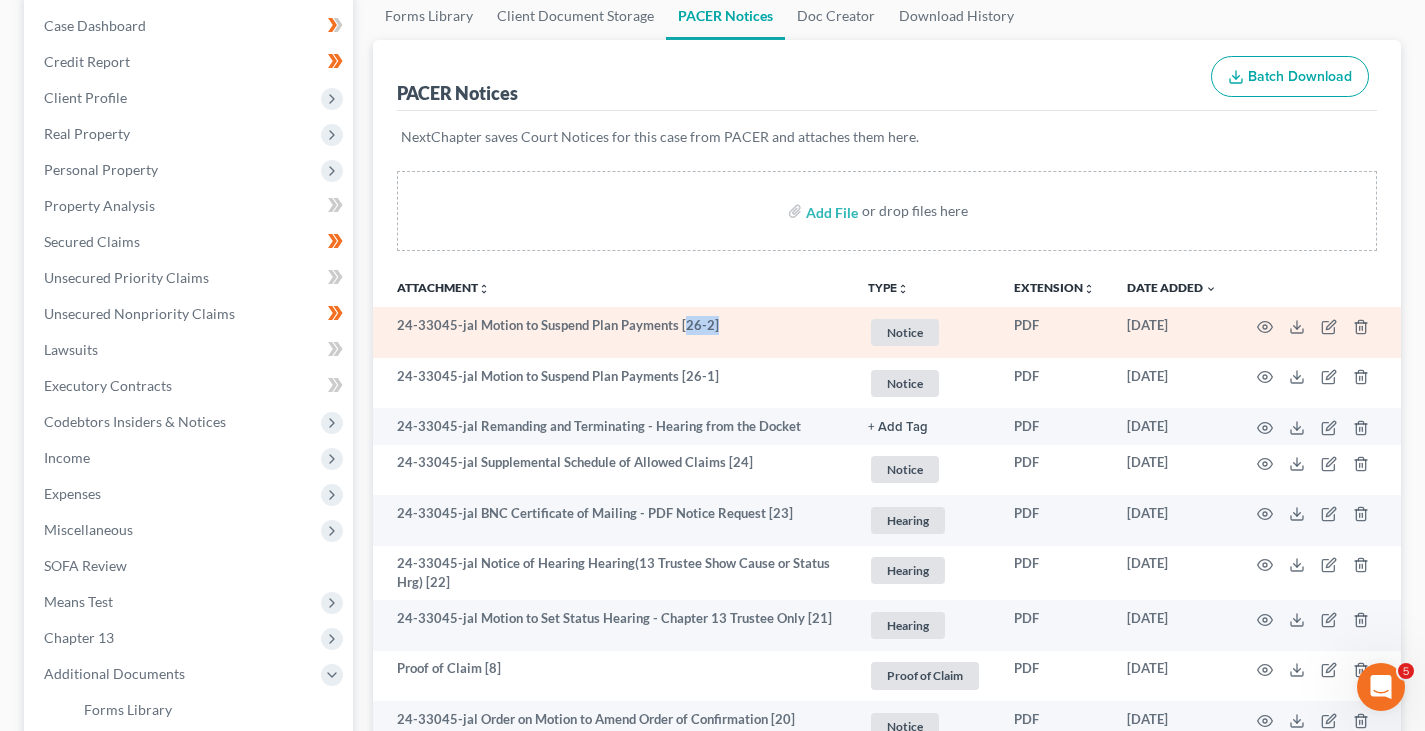 drag, startPoint x: 680, startPoint y: 325, endPoint x: 717, endPoint y: 321, distance: 37.215588 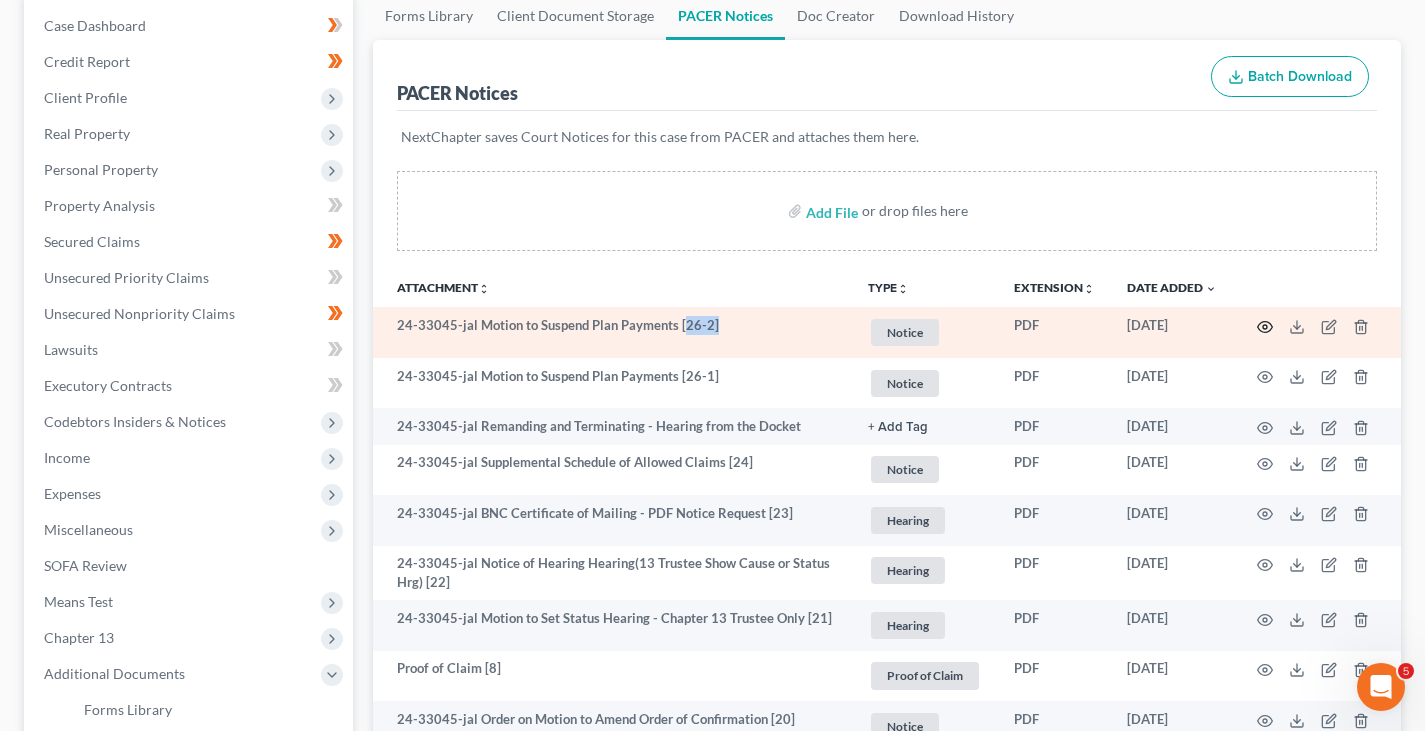 click 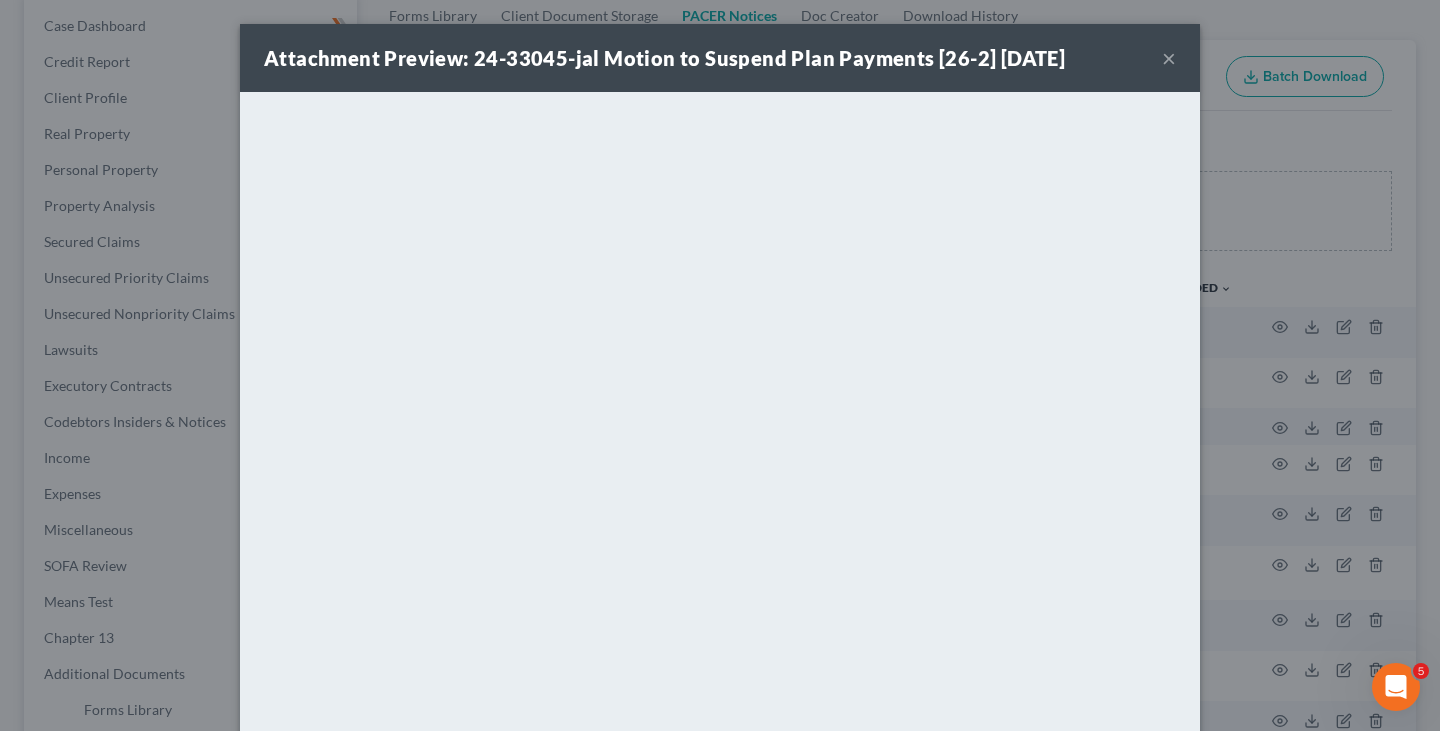 click on "×" at bounding box center [1169, 58] 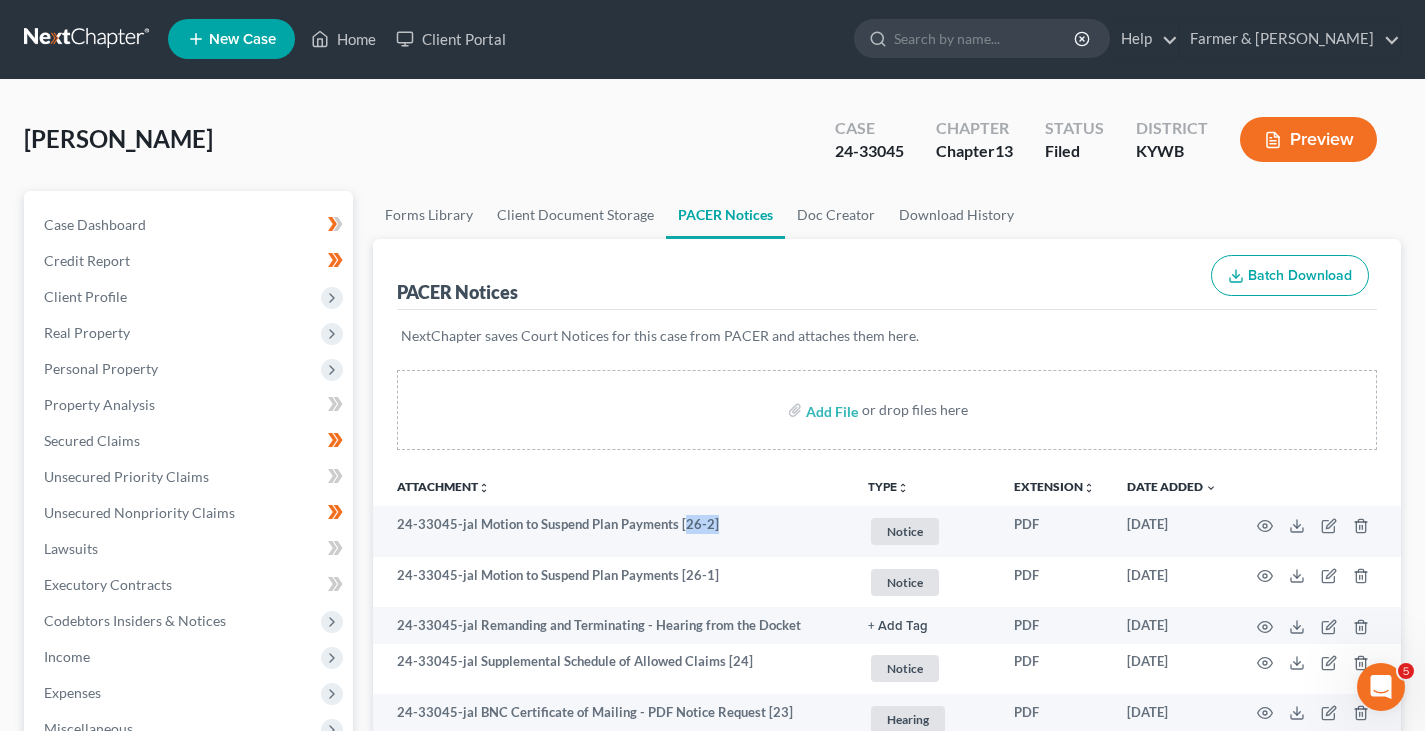 scroll, scrollTop: 0, scrollLeft: 0, axis: both 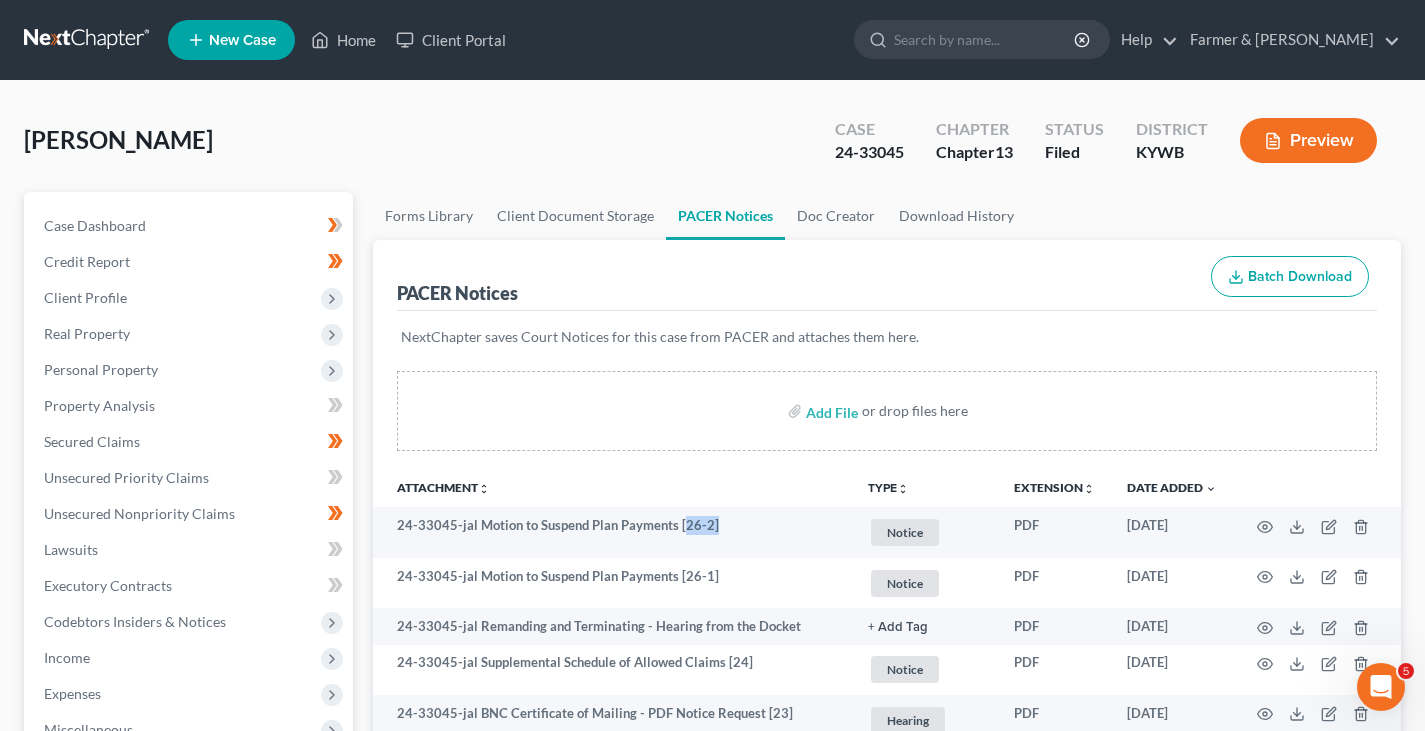 click at bounding box center [88, 40] 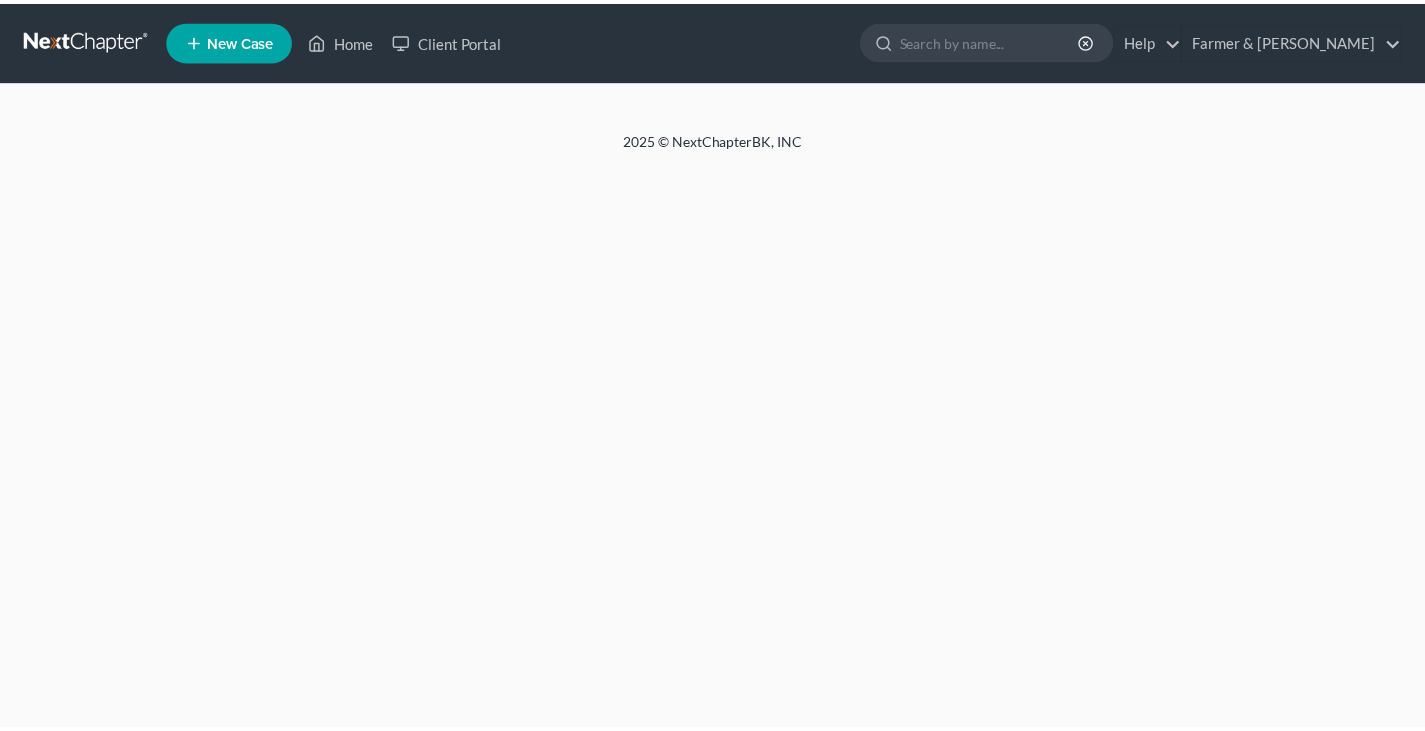 scroll, scrollTop: 0, scrollLeft: 0, axis: both 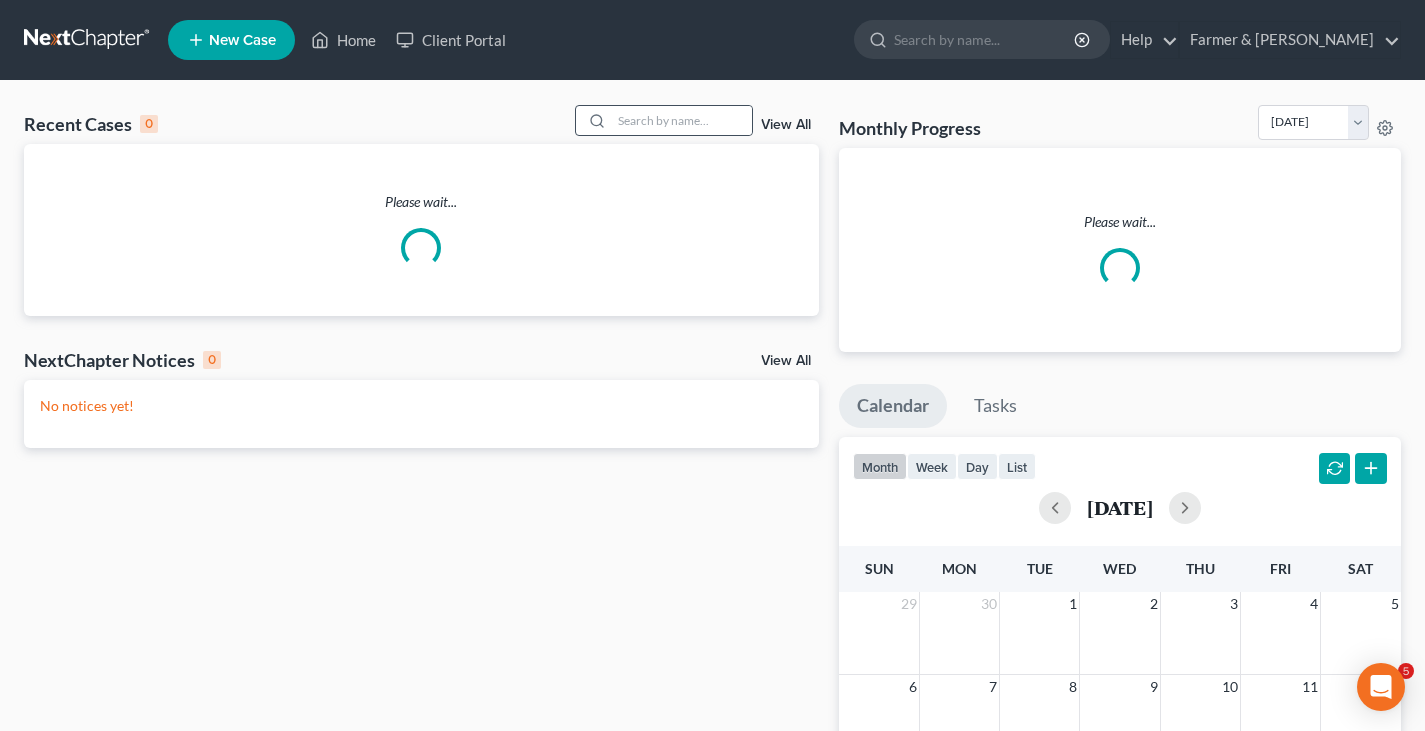 click at bounding box center [594, 120] 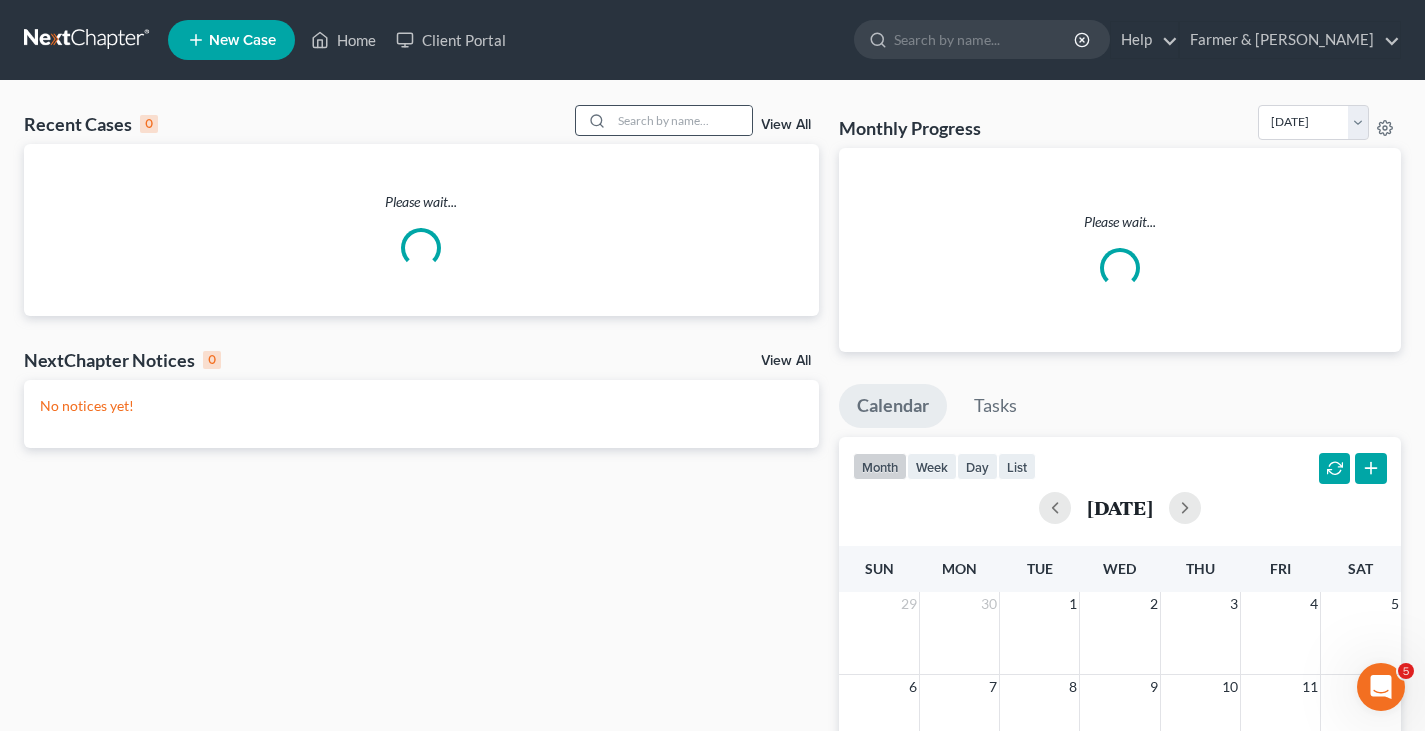 scroll, scrollTop: 0, scrollLeft: 0, axis: both 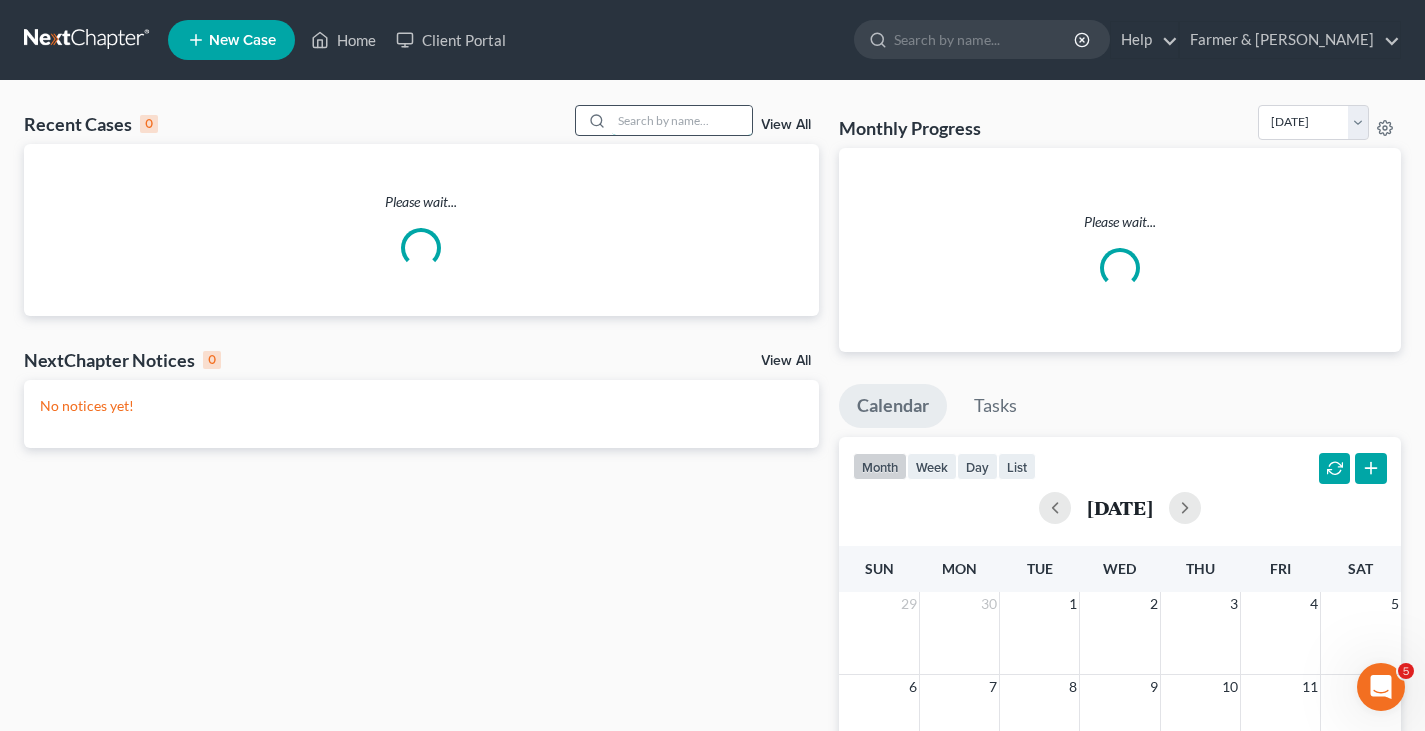 click at bounding box center [682, 120] 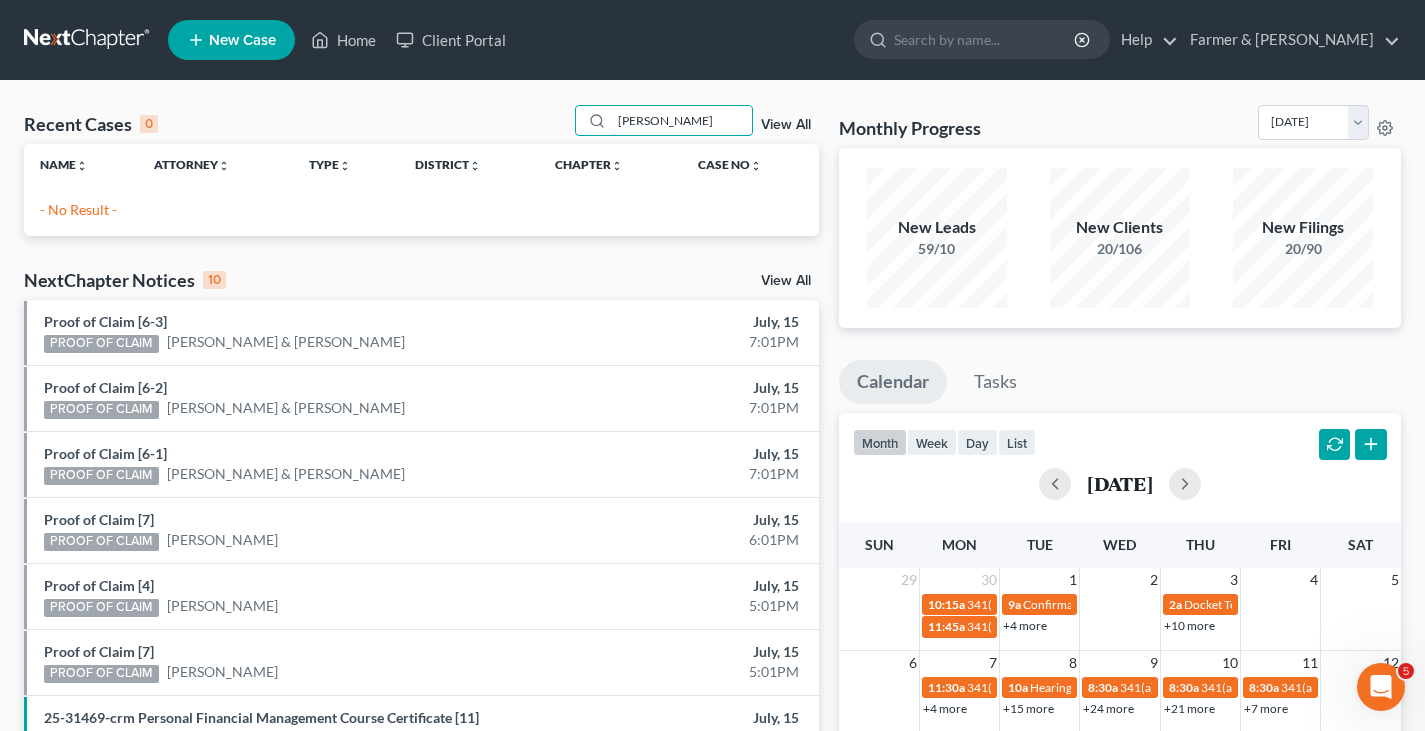 drag, startPoint x: 693, startPoint y: 120, endPoint x: 498, endPoint y: 127, distance: 195.1256 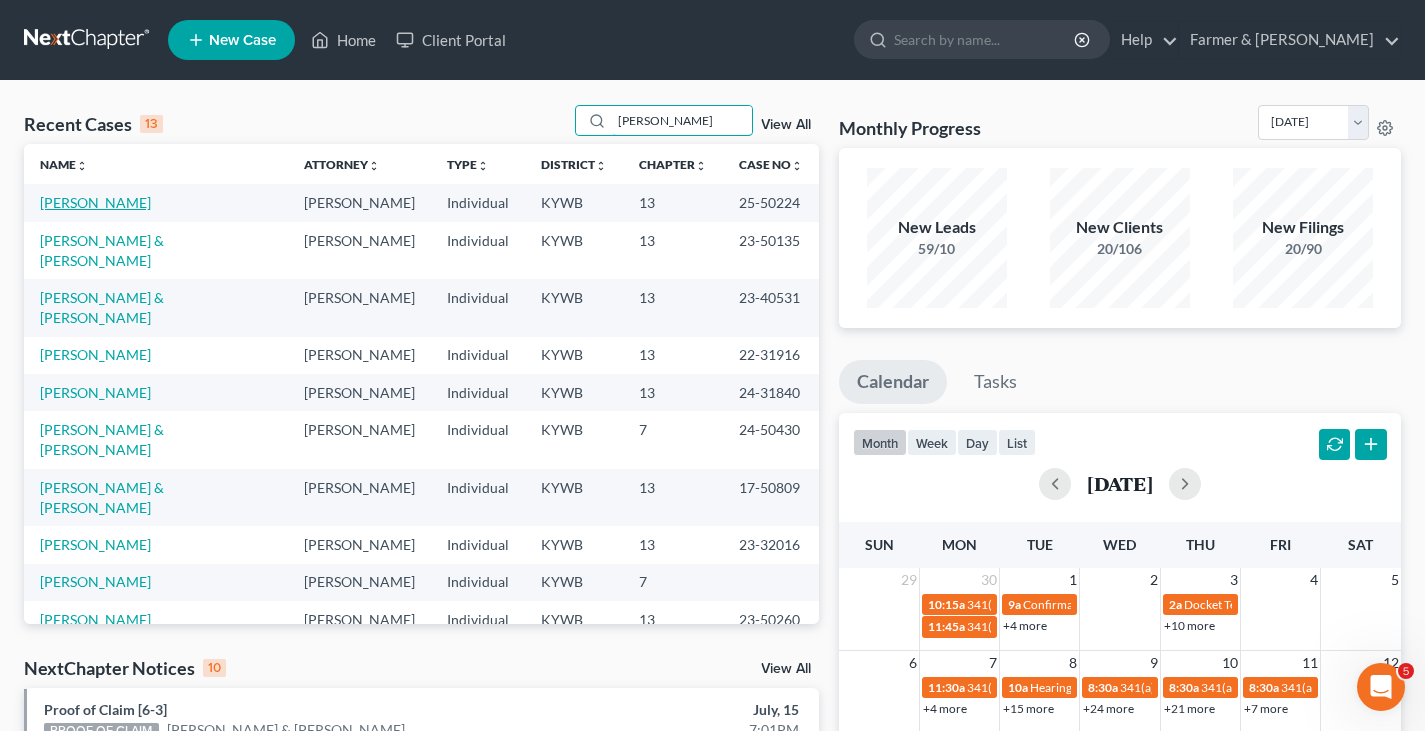 type on "gilbert" 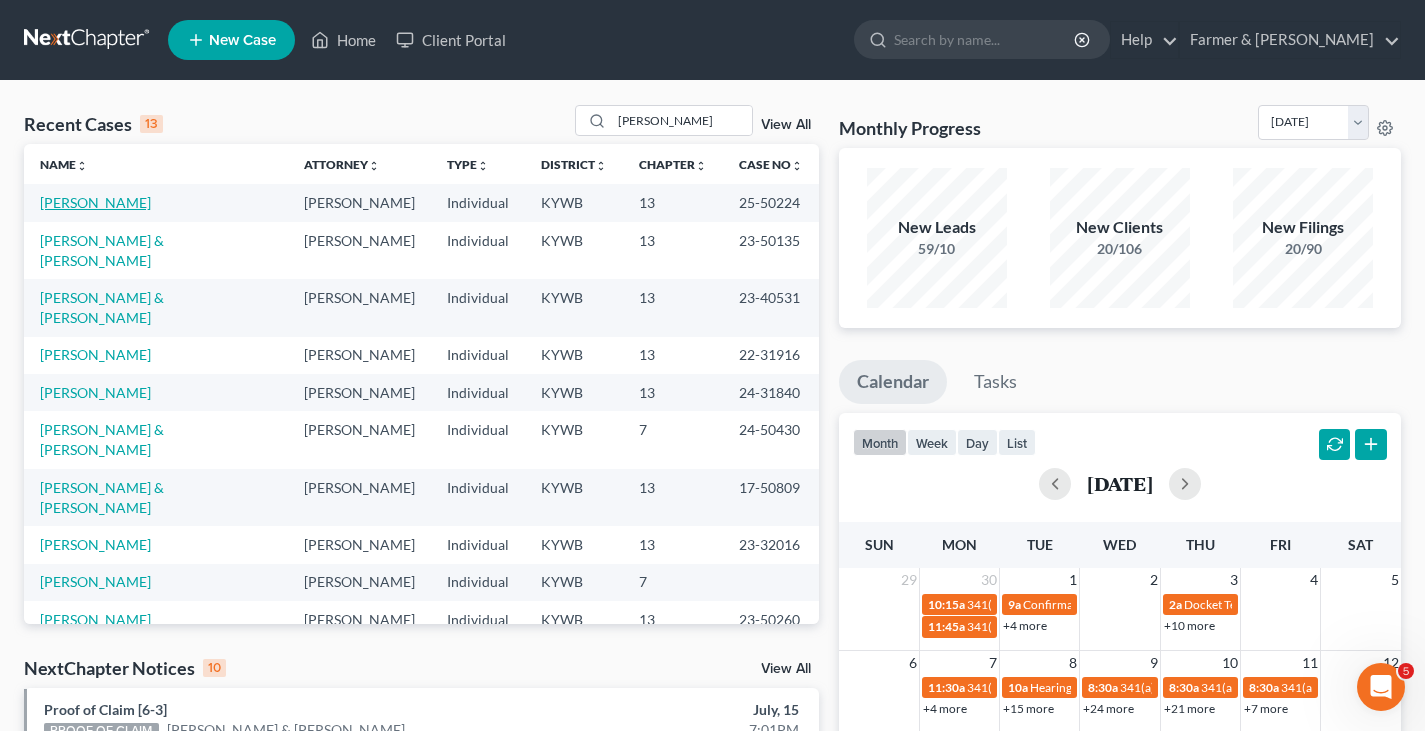 click on "Gilbert, Cynthia" at bounding box center [95, 202] 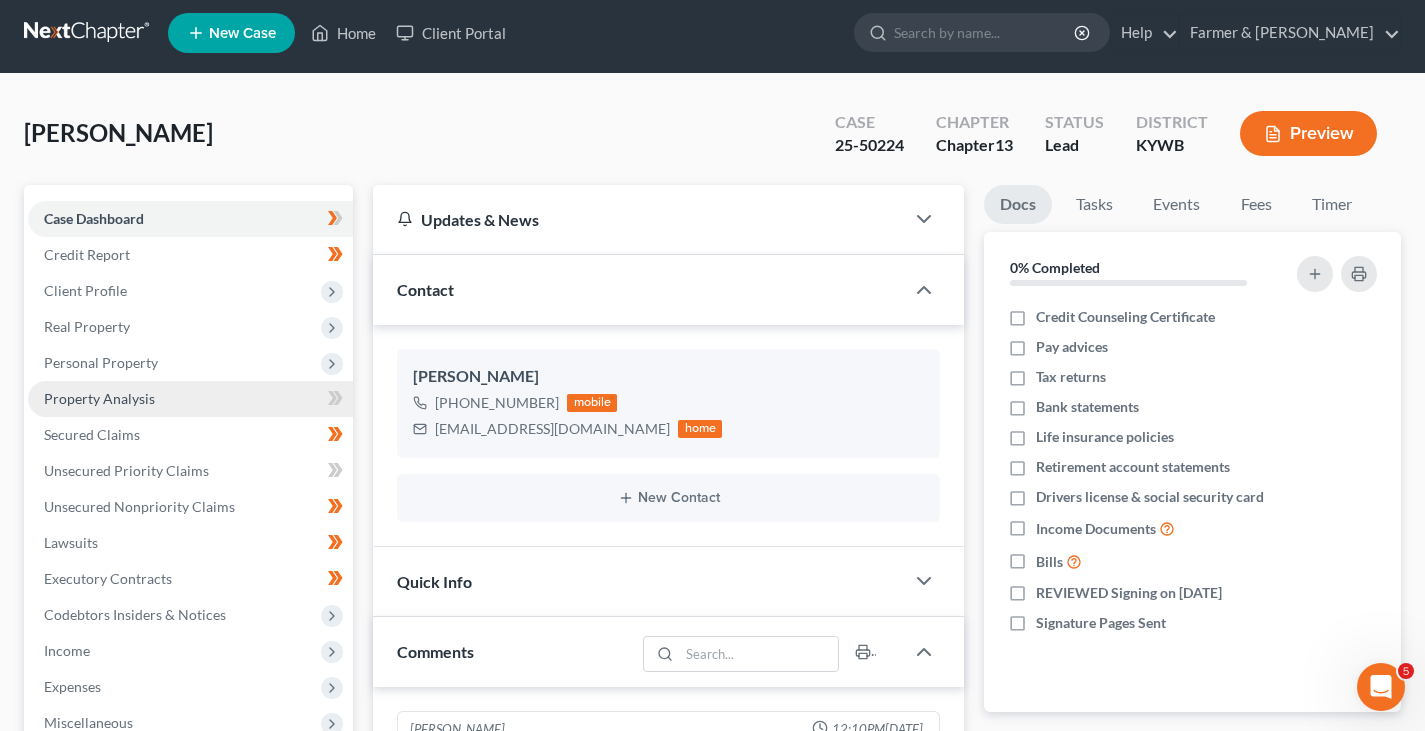 scroll, scrollTop: 86, scrollLeft: 0, axis: vertical 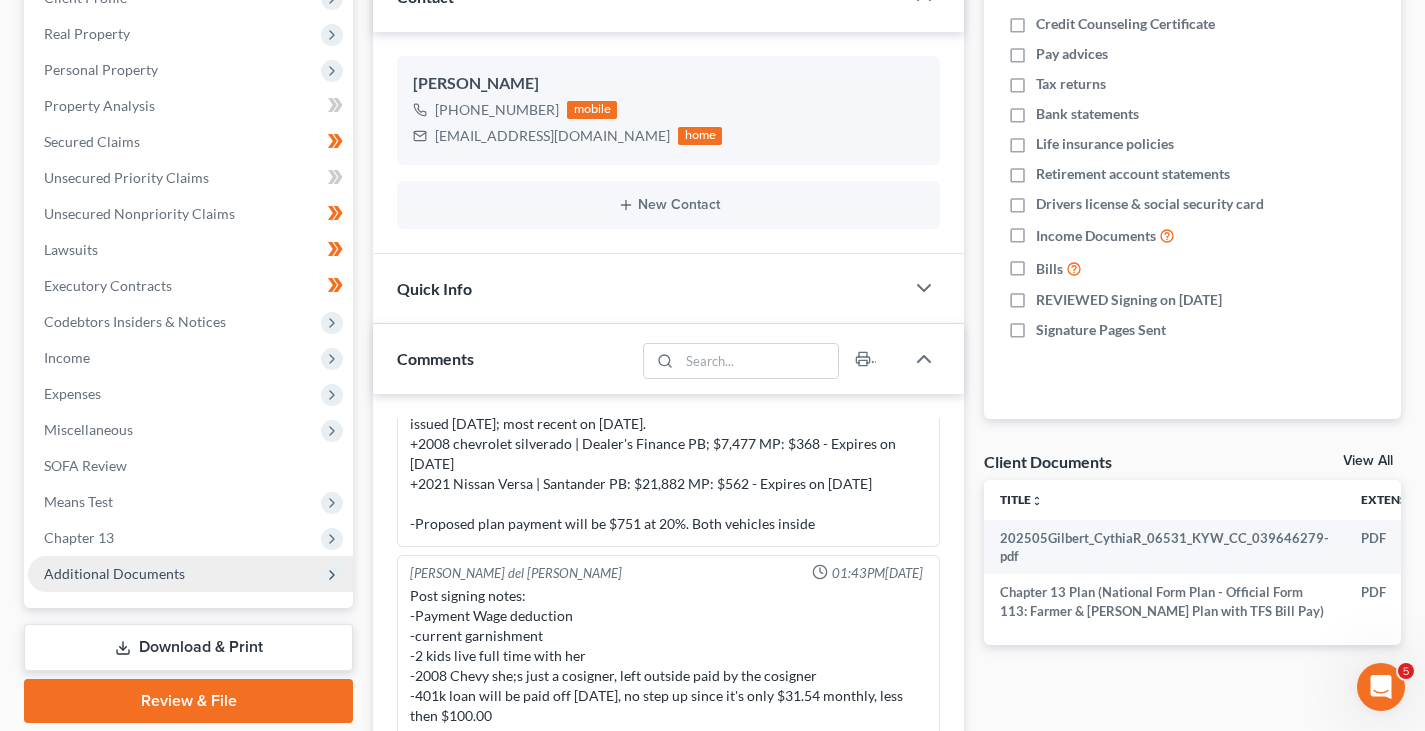 click on "Additional Documents" at bounding box center (114, 573) 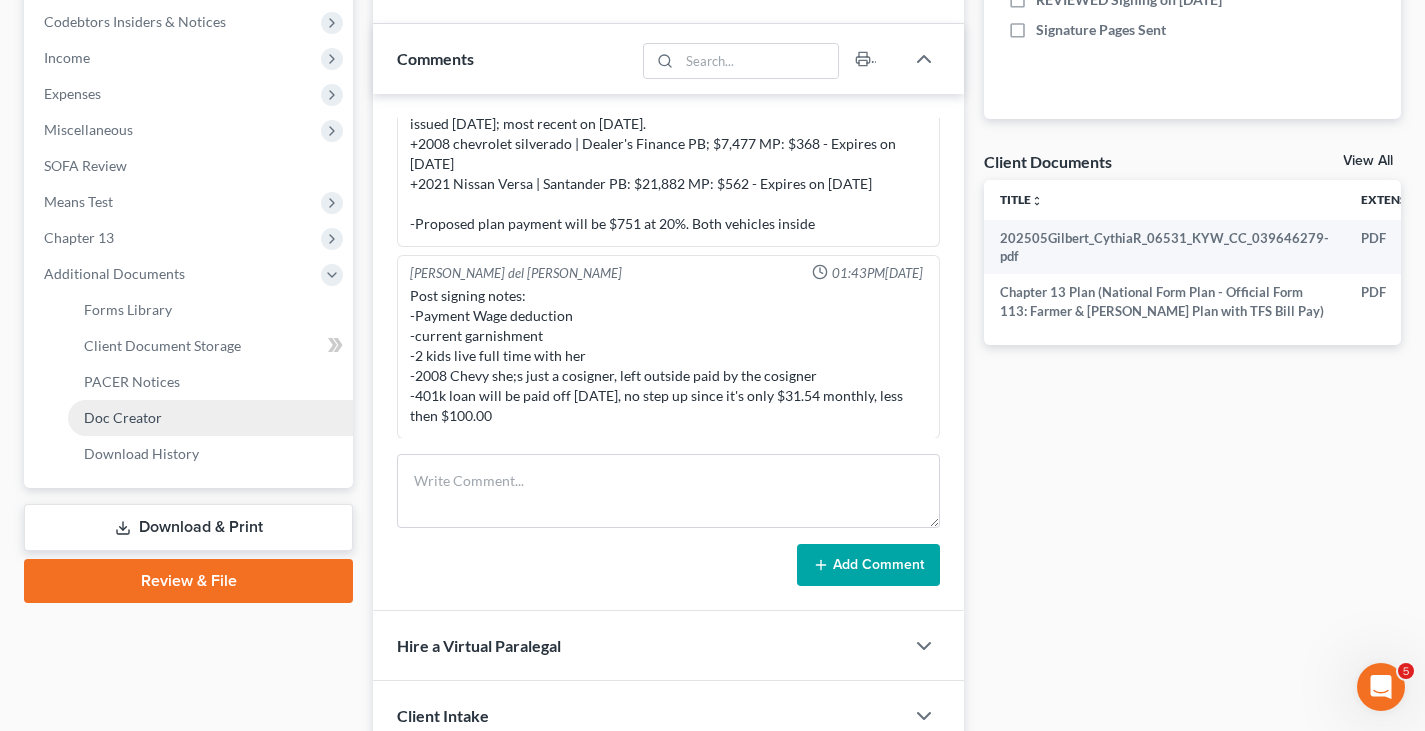 click on "Doc Creator" at bounding box center [123, 417] 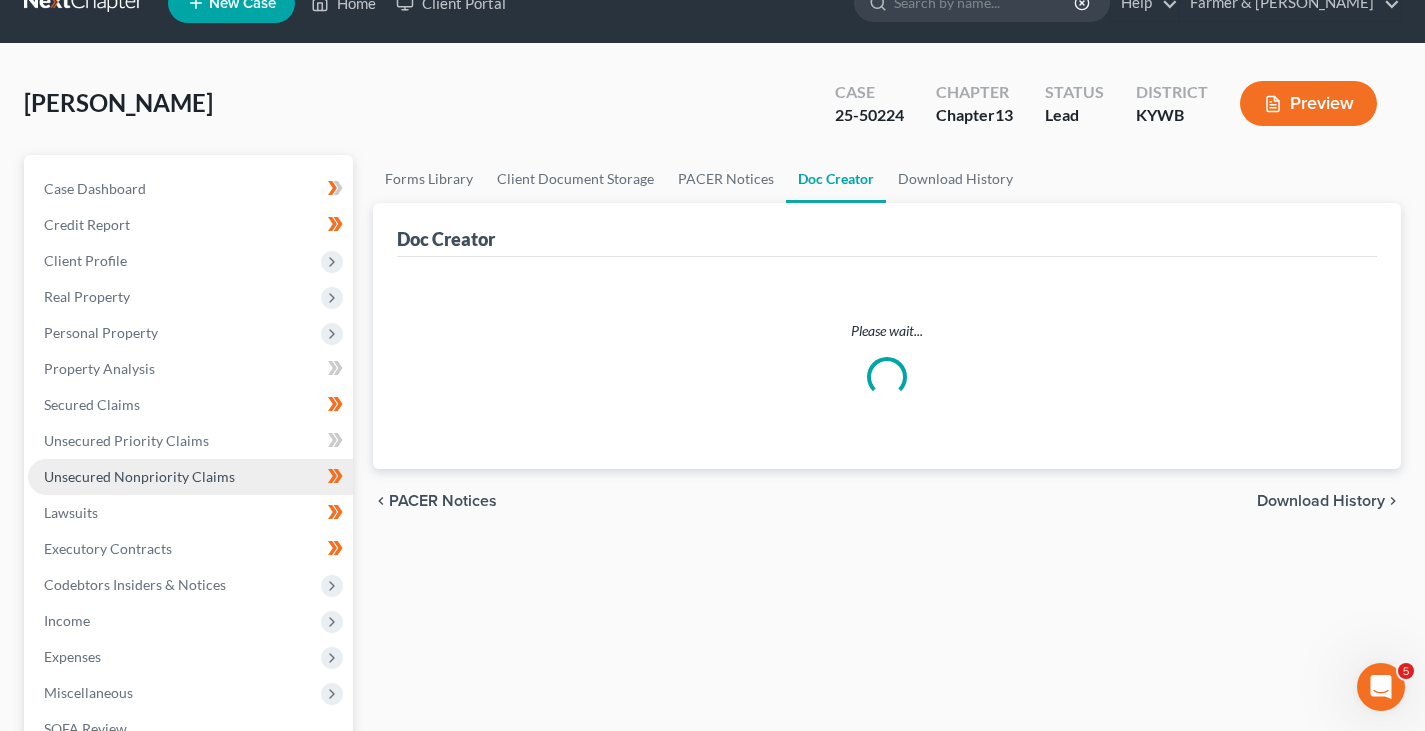 scroll, scrollTop: 0, scrollLeft: 0, axis: both 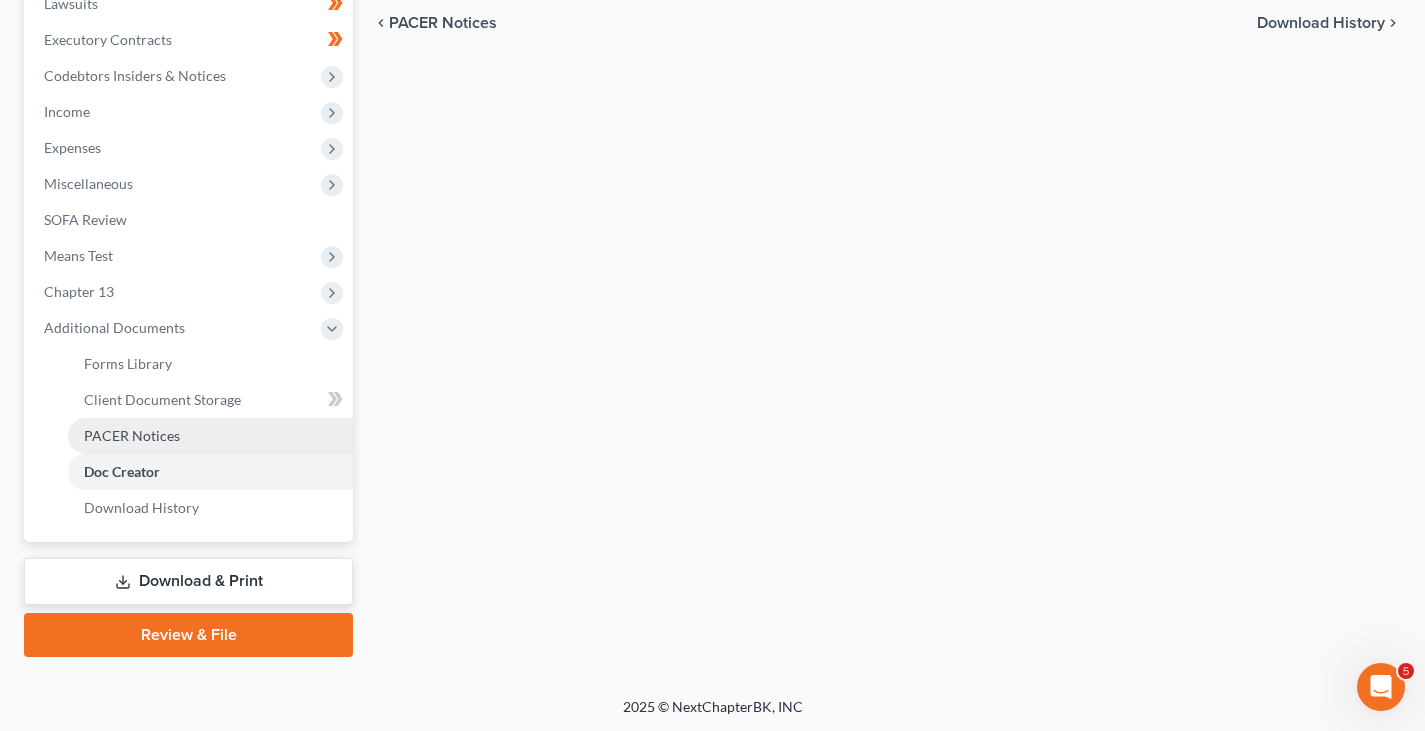 click on "PACER Notices" at bounding box center [132, 435] 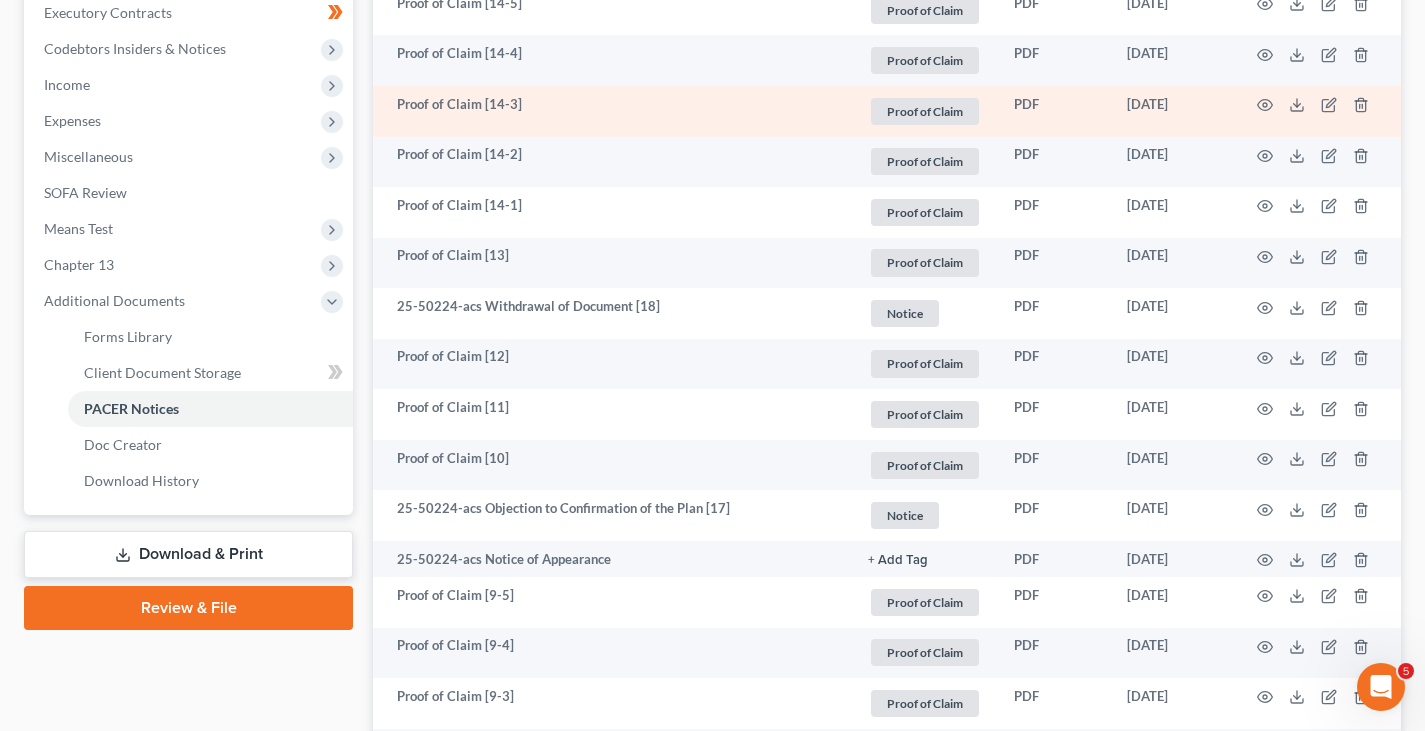 scroll, scrollTop: 600, scrollLeft: 0, axis: vertical 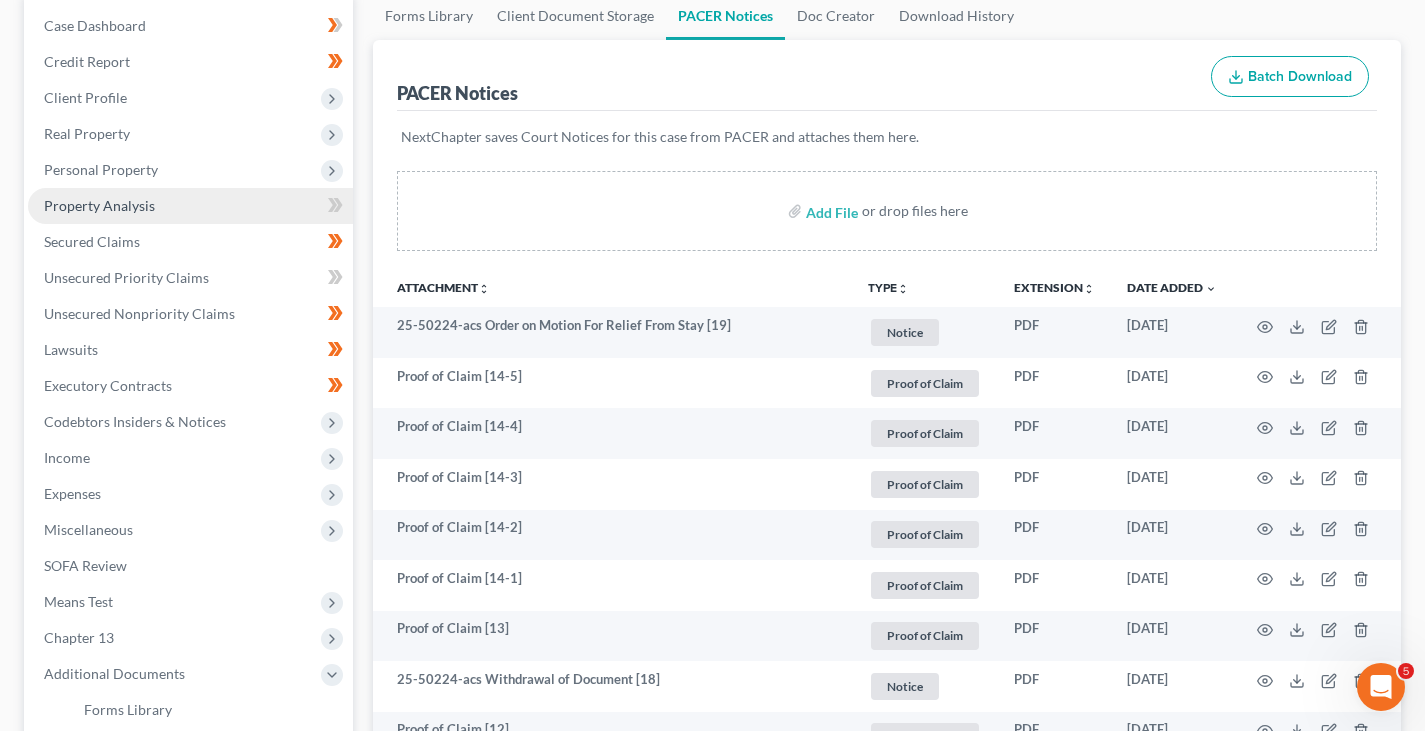 click on "Property Analysis" at bounding box center (99, 205) 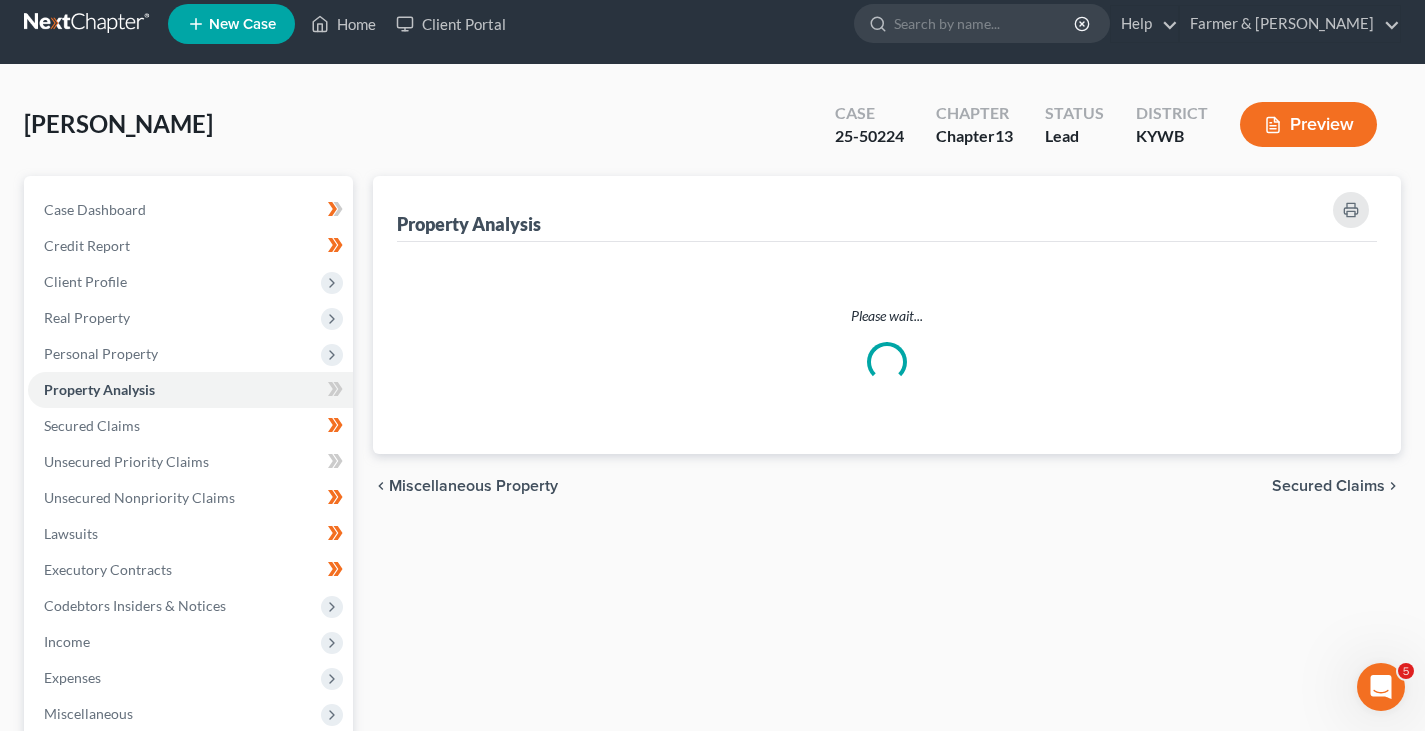 scroll, scrollTop: 0, scrollLeft: 0, axis: both 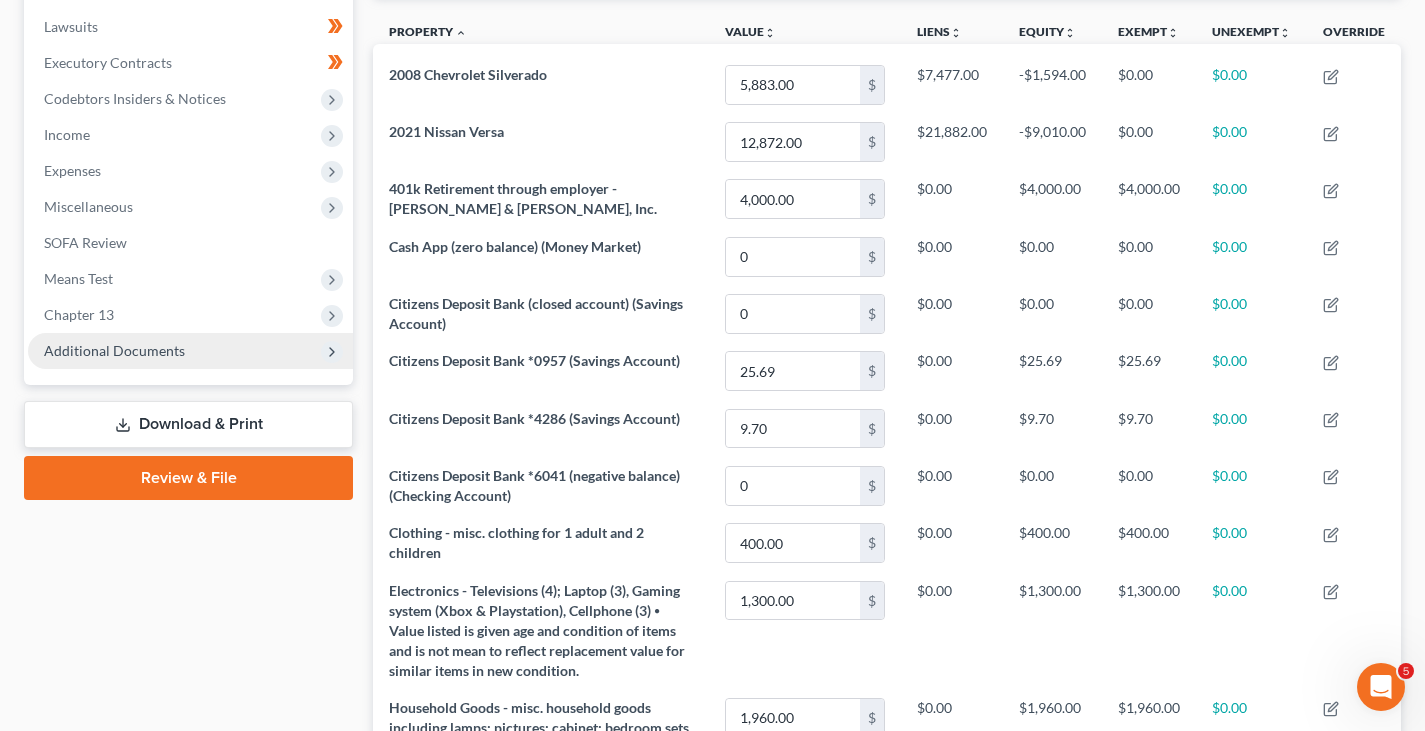 click on "Additional Documents" at bounding box center (114, 350) 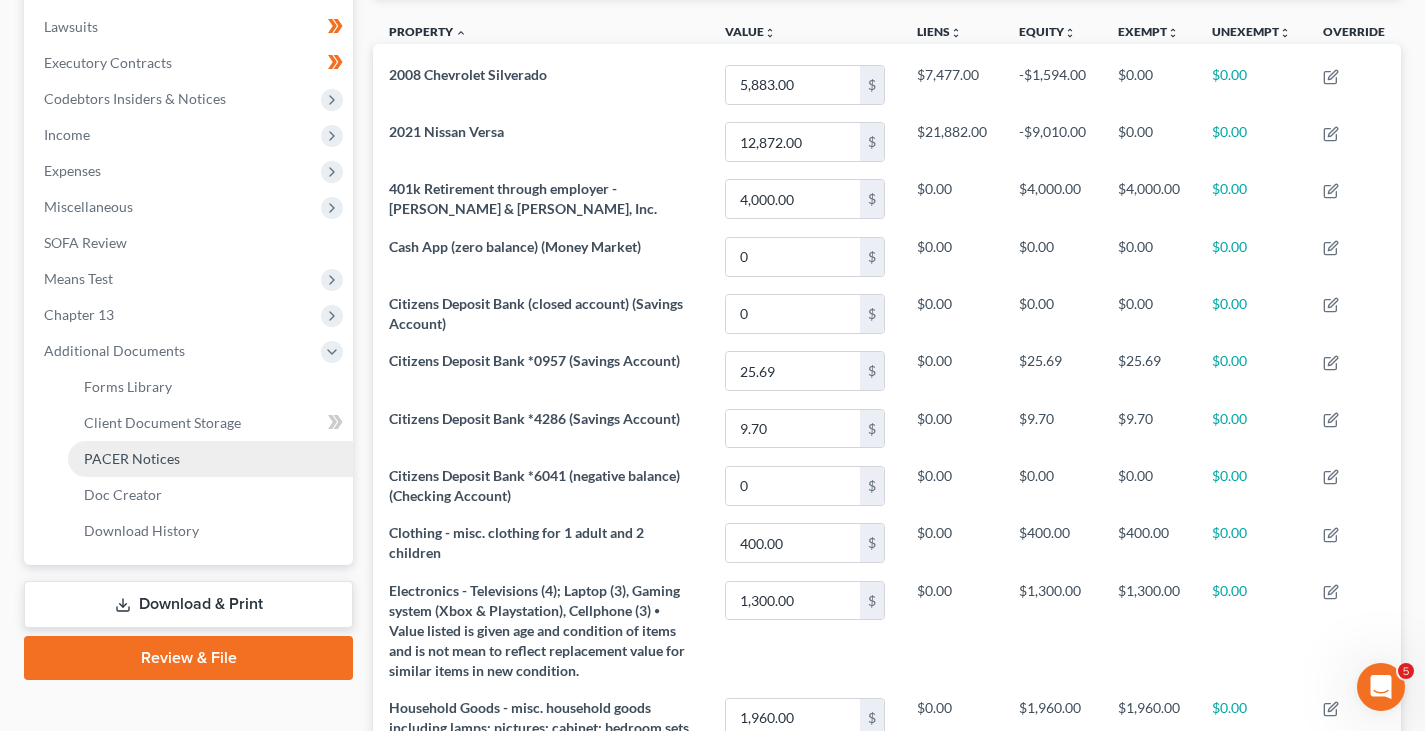 click on "PACER Notices" at bounding box center (132, 458) 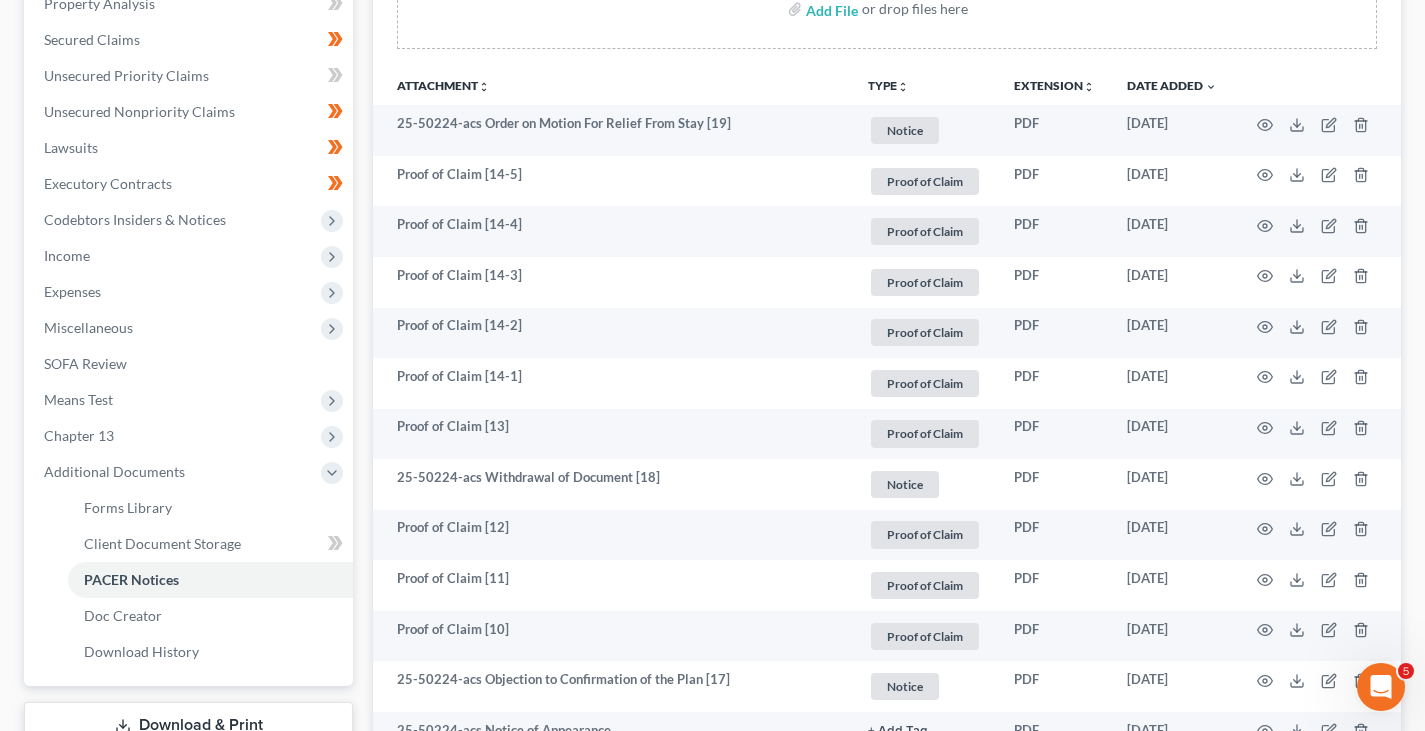 scroll, scrollTop: 500, scrollLeft: 0, axis: vertical 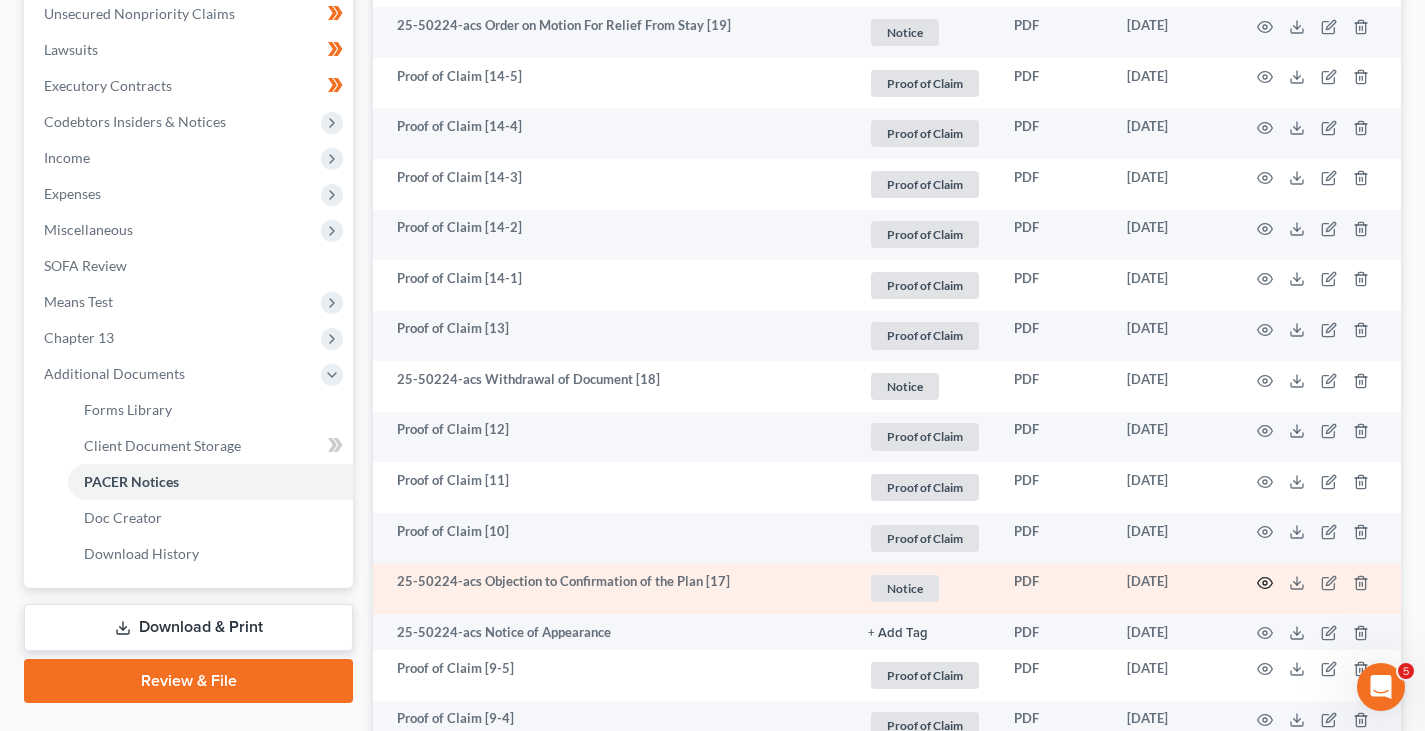 click 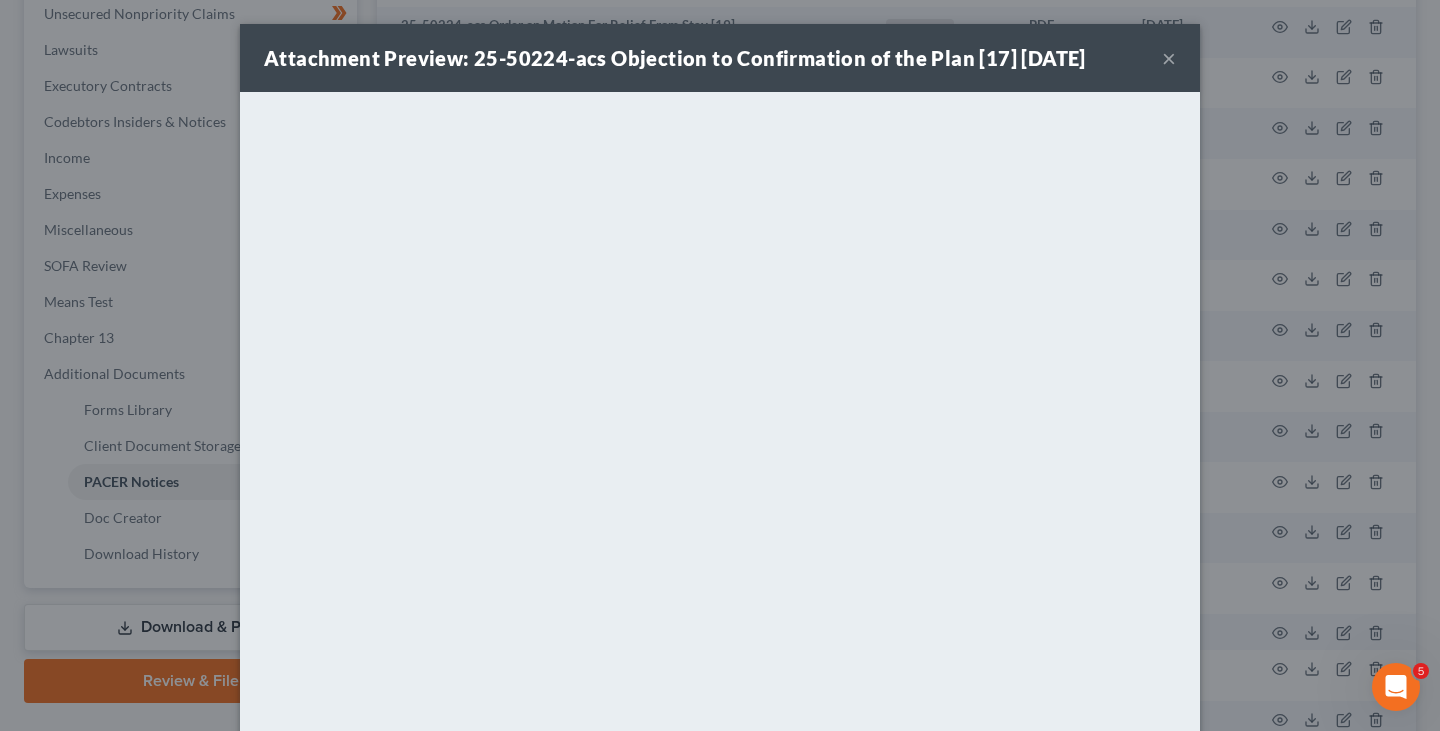 click on "Attachment Preview: 25-50224-acs Objection to Confirmation of the Plan [17] 06/27/2025 ×" at bounding box center (720, 58) 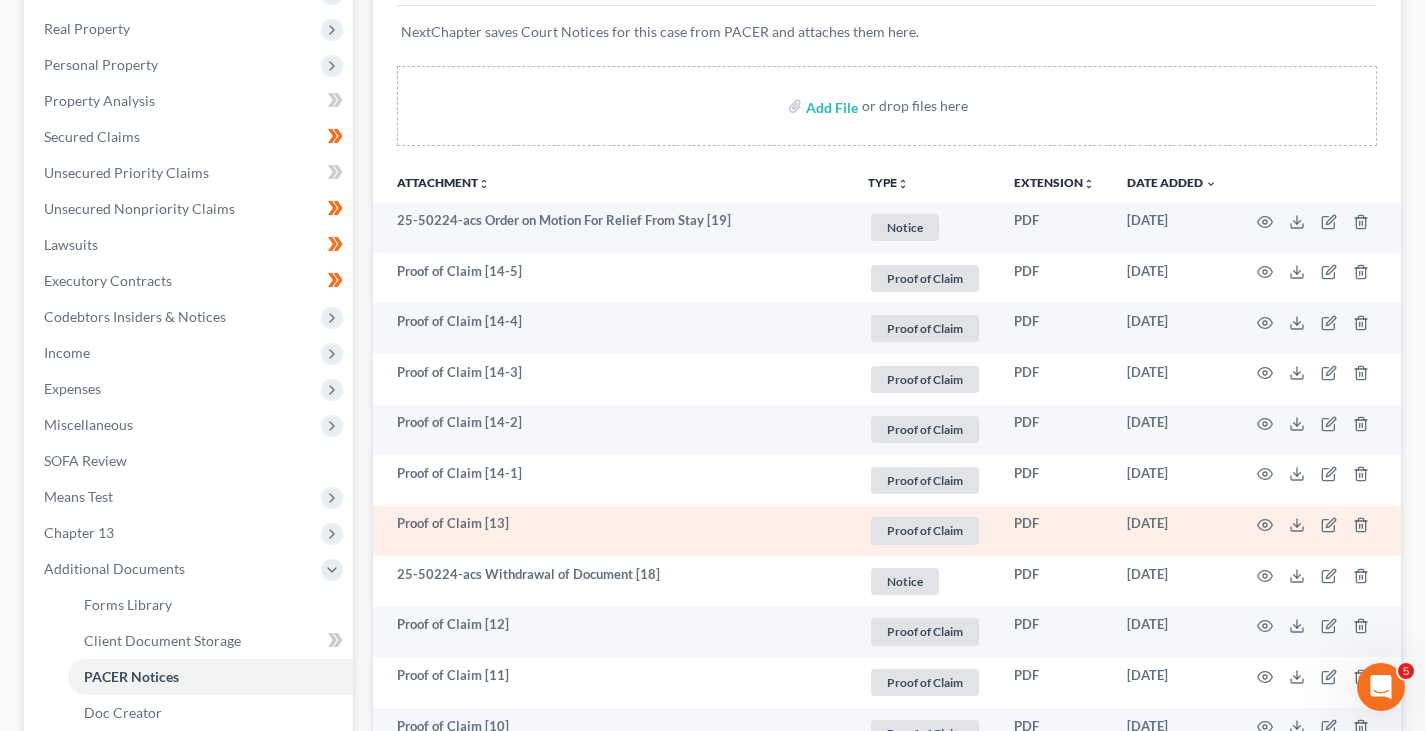 scroll, scrollTop: 0, scrollLeft: 0, axis: both 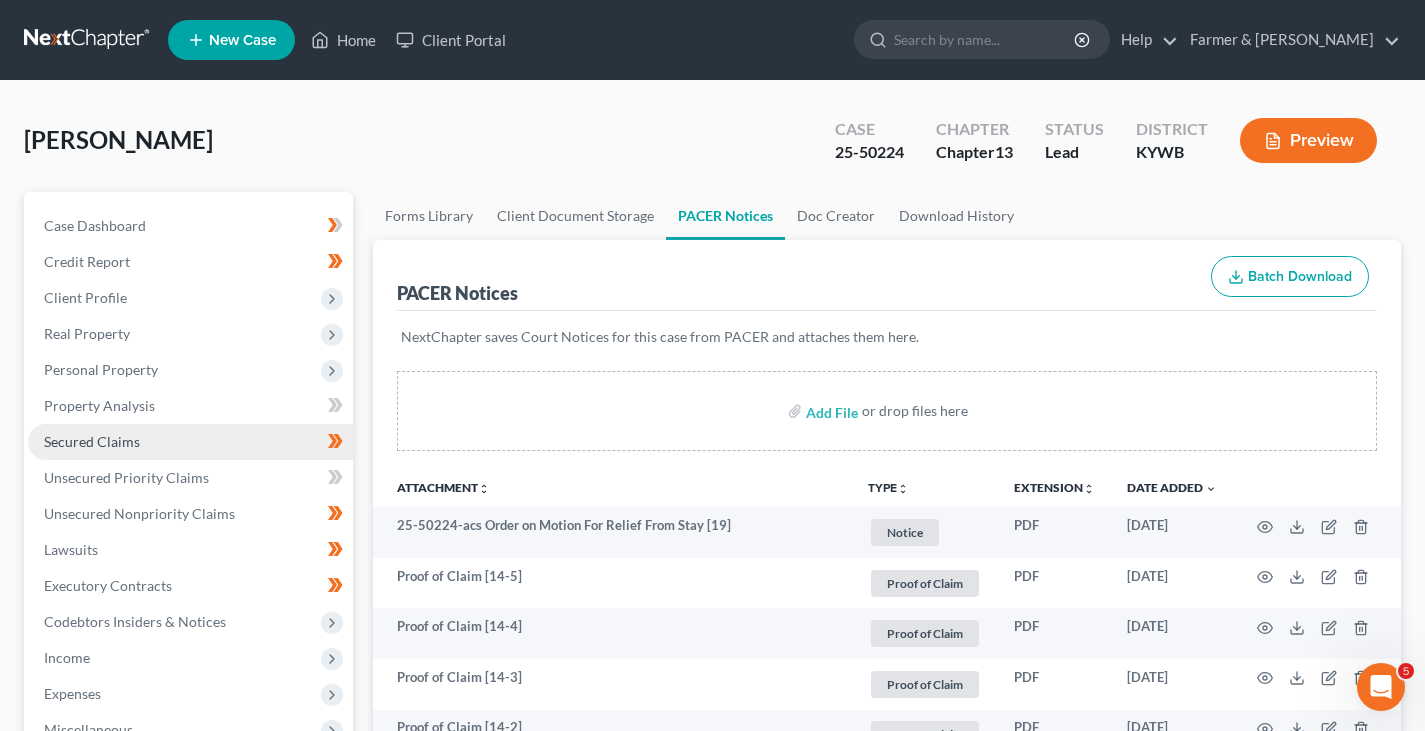 click on "Secured Claims" at bounding box center [92, 441] 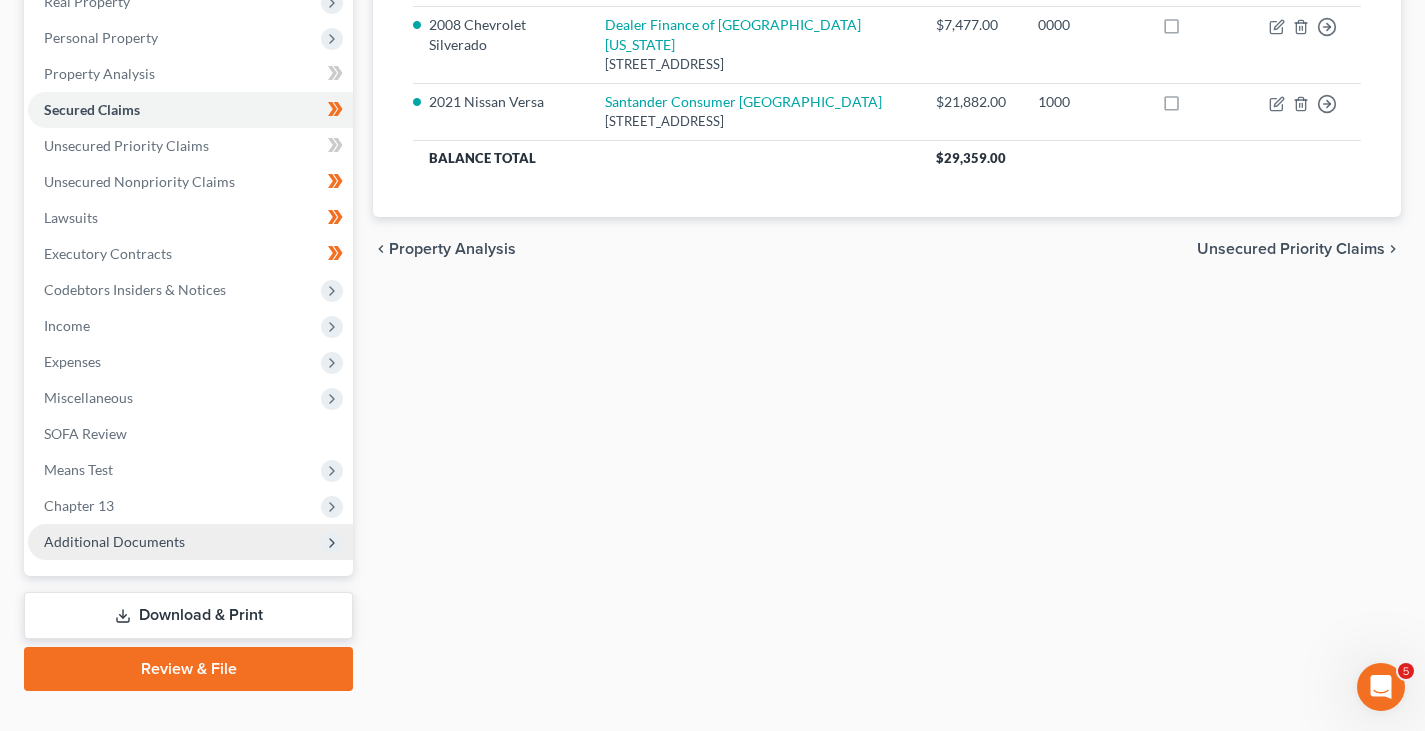 scroll, scrollTop: 366, scrollLeft: 0, axis: vertical 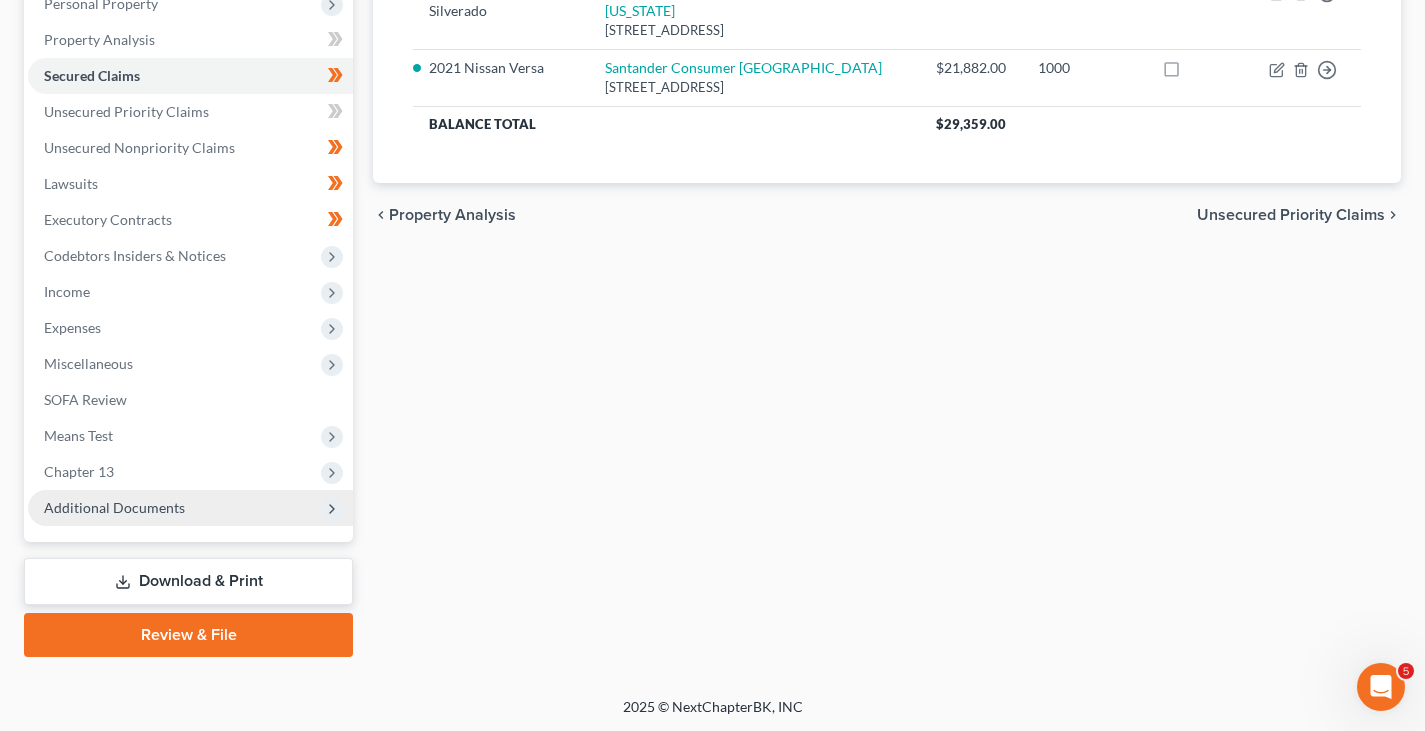 click on "Additional Documents" at bounding box center (190, 508) 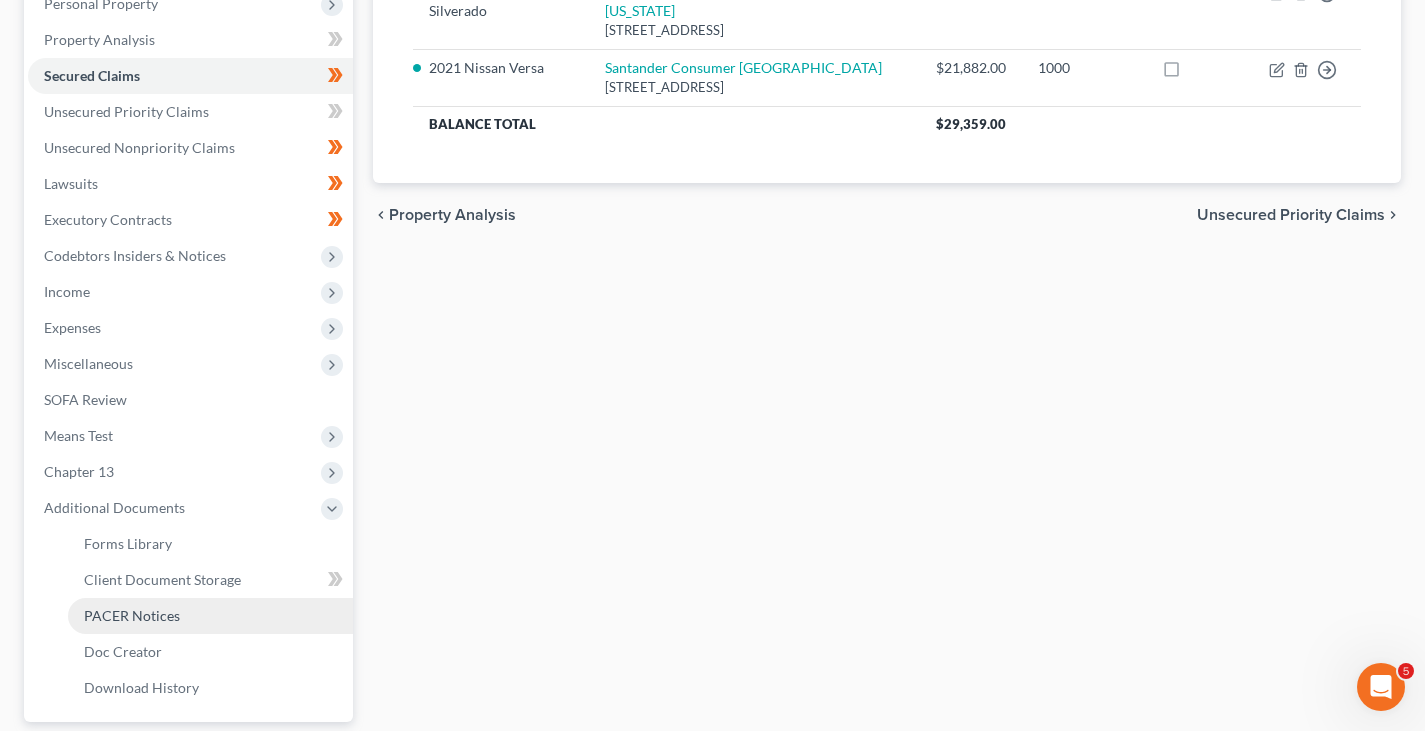 click on "PACER Notices" at bounding box center [132, 615] 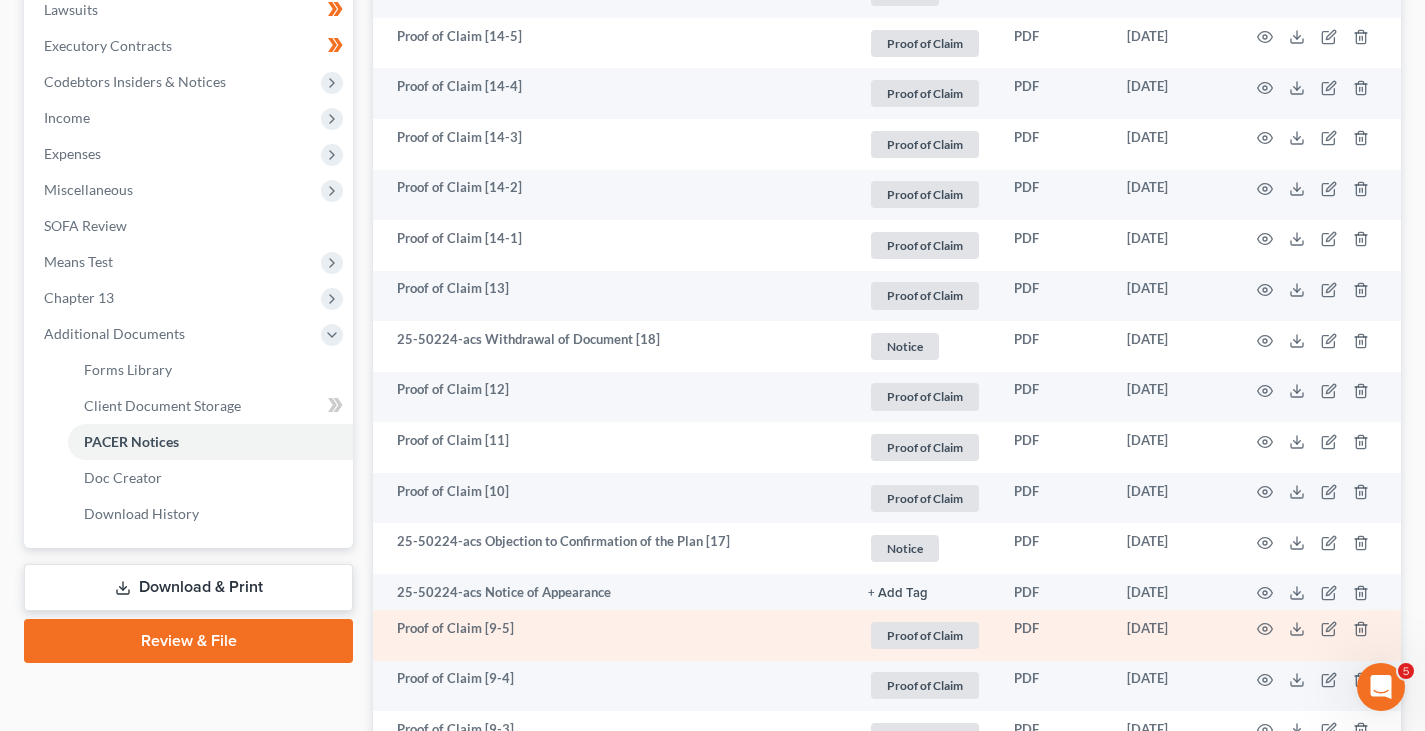 scroll, scrollTop: 600, scrollLeft: 0, axis: vertical 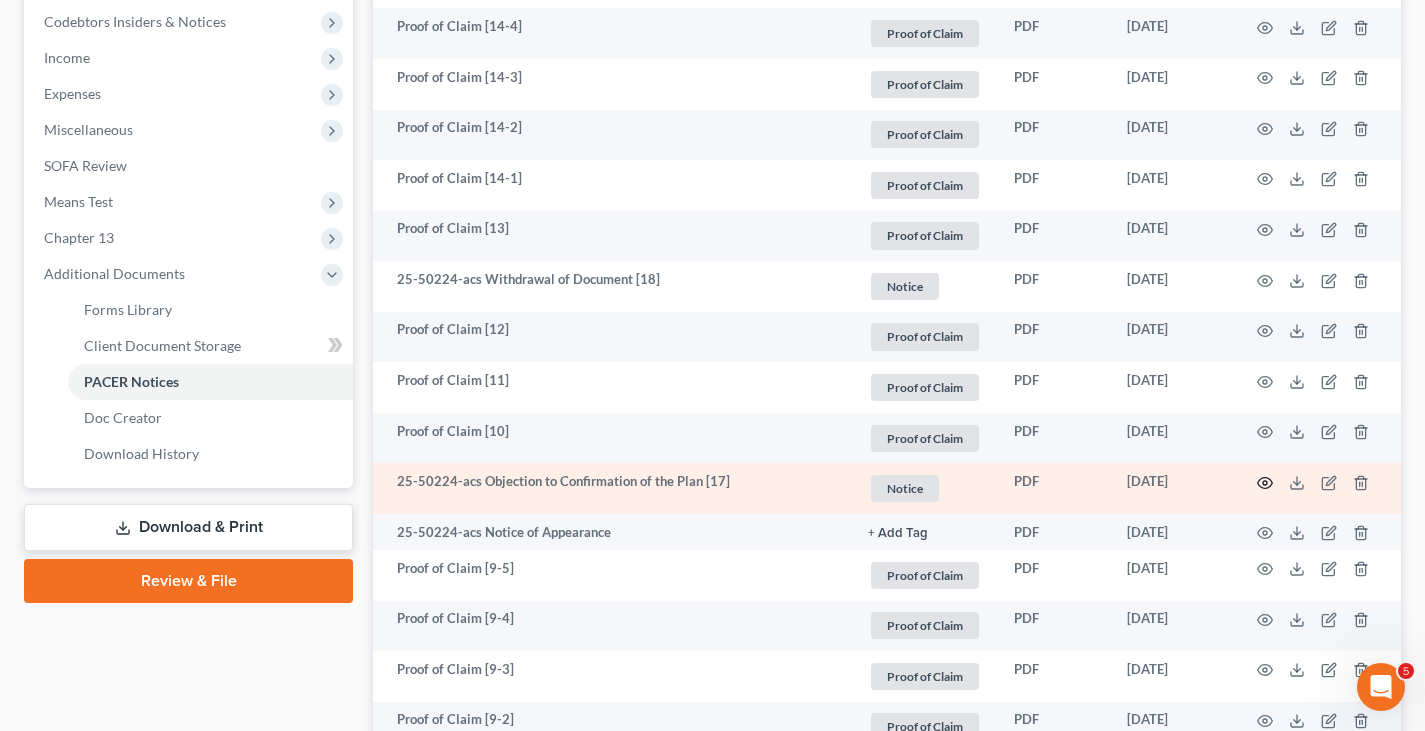 click 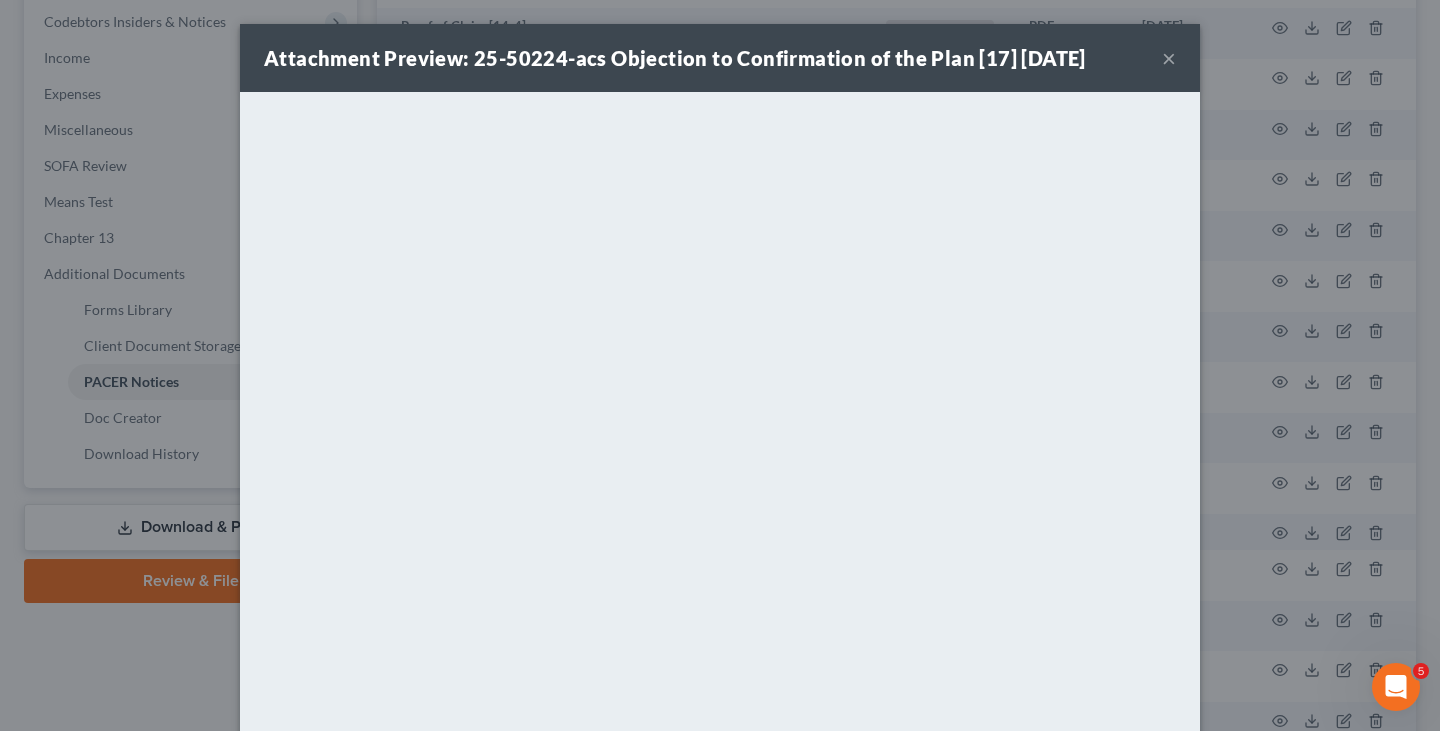 click on "×" at bounding box center (1169, 58) 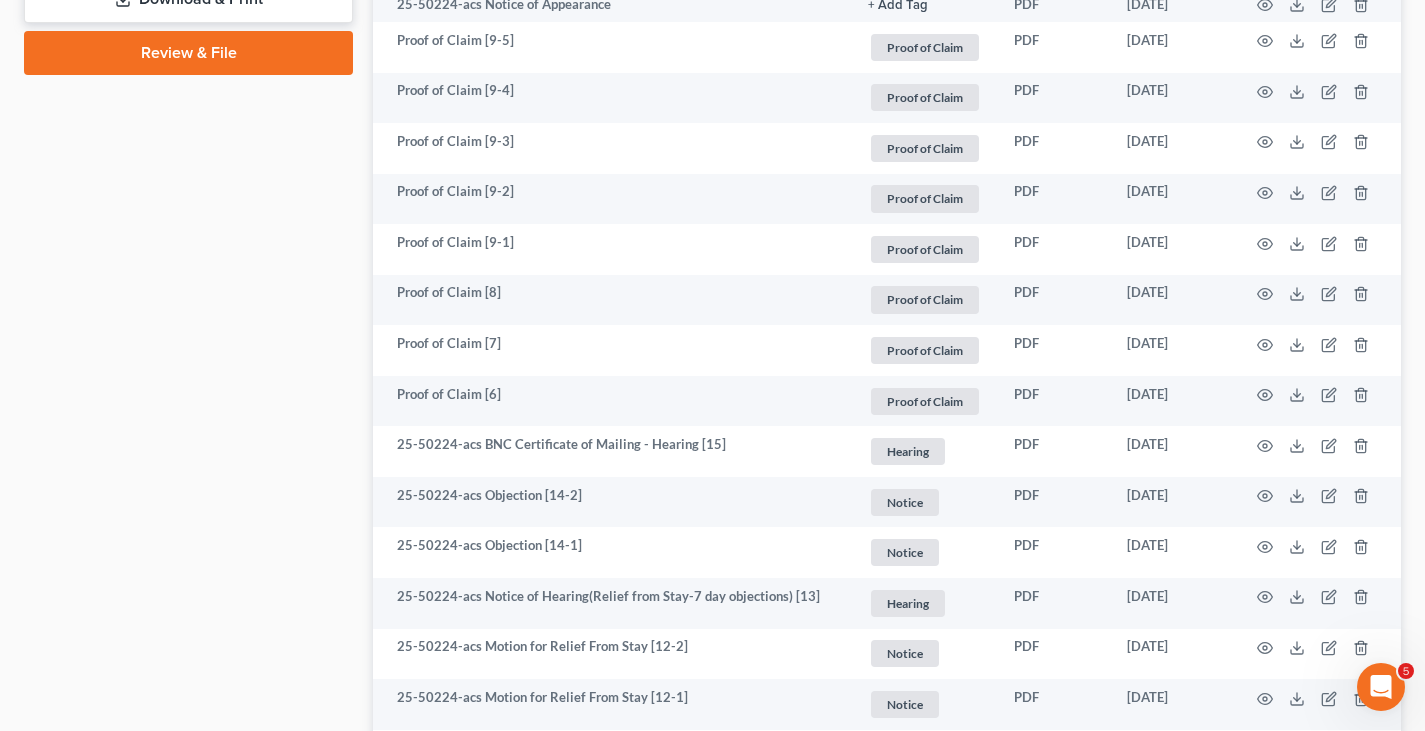scroll, scrollTop: 1300, scrollLeft: 0, axis: vertical 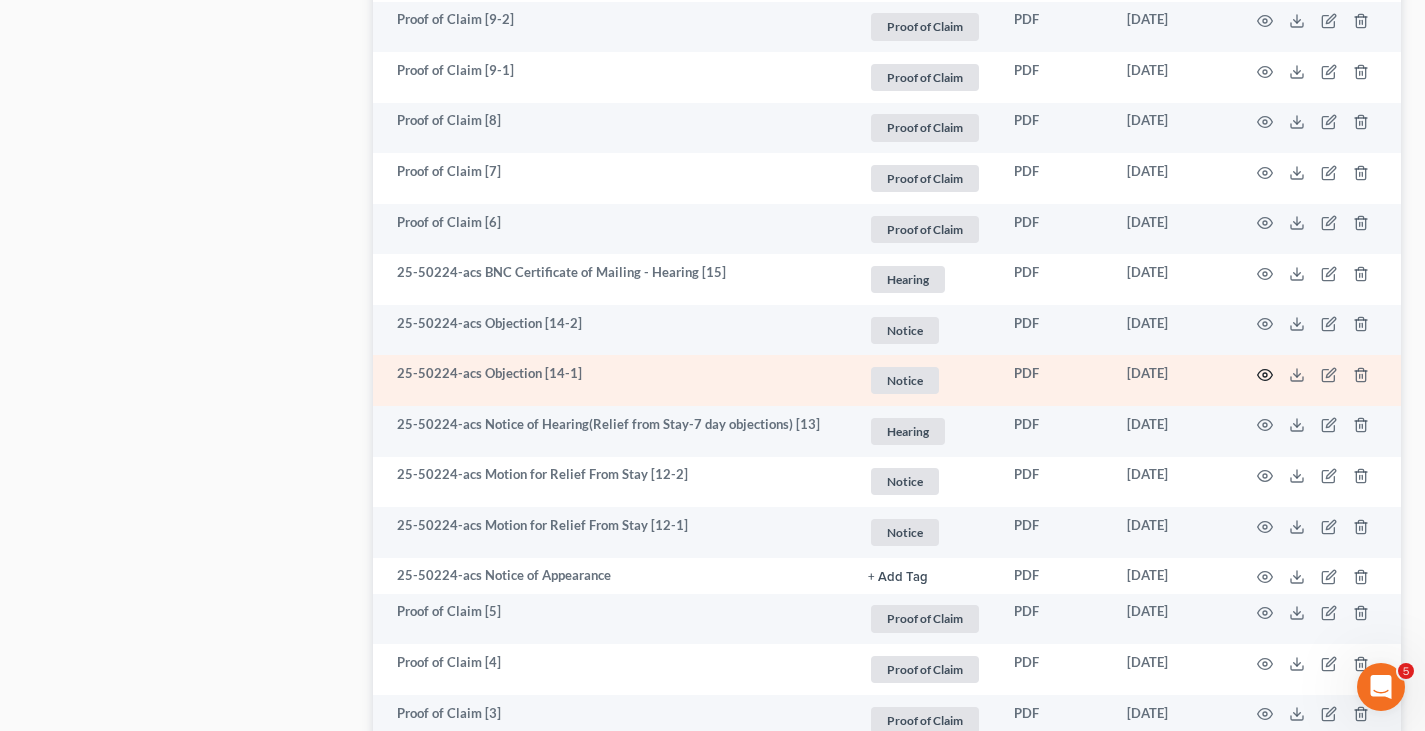 click 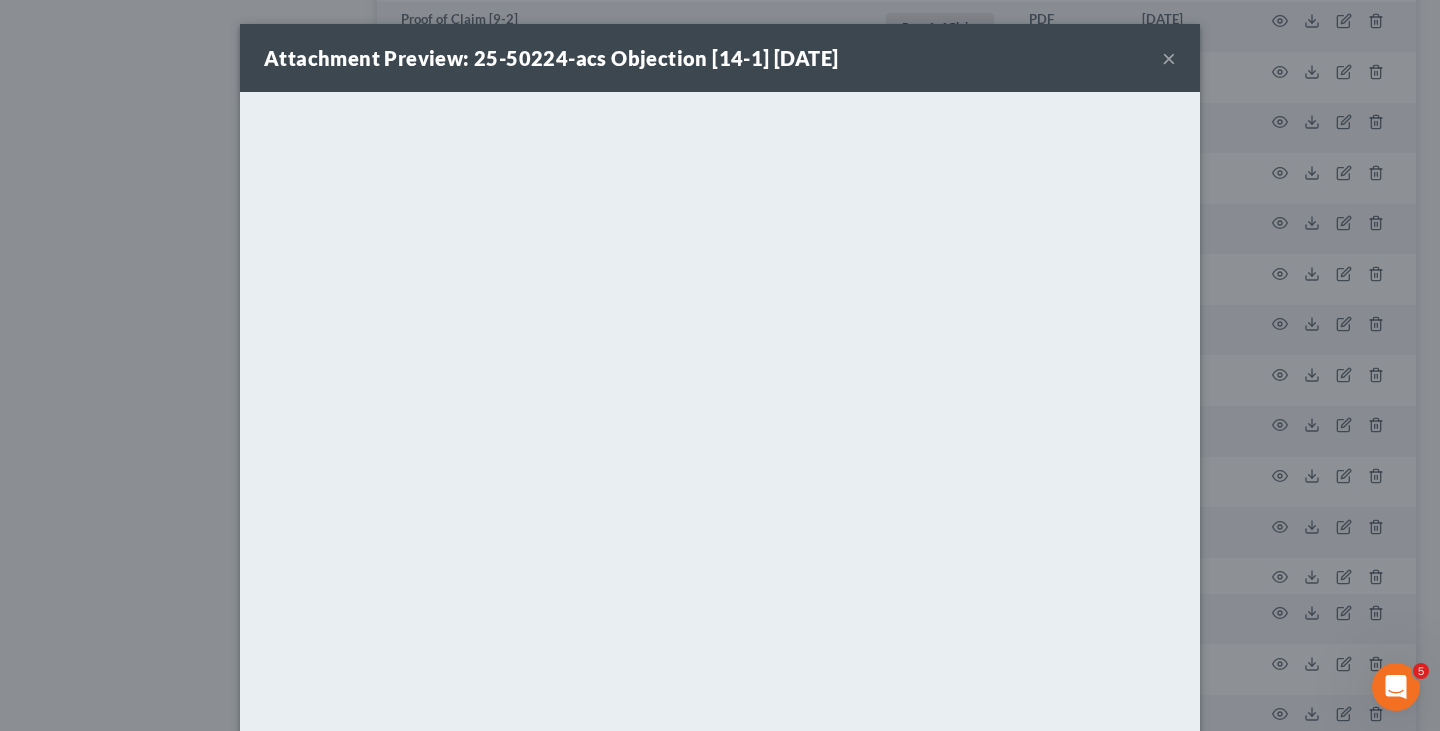 click on "×" at bounding box center (1169, 58) 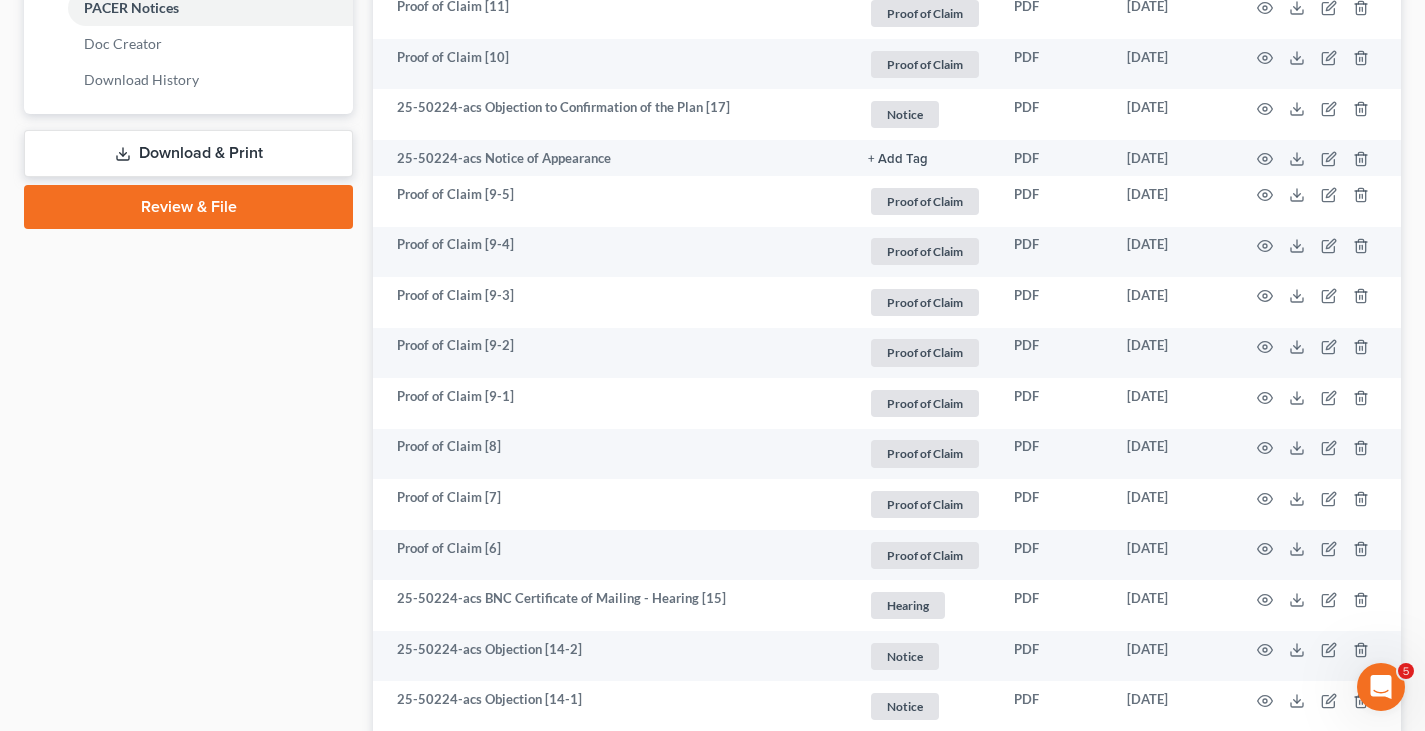 scroll, scrollTop: 900, scrollLeft: 0, axis: vertical 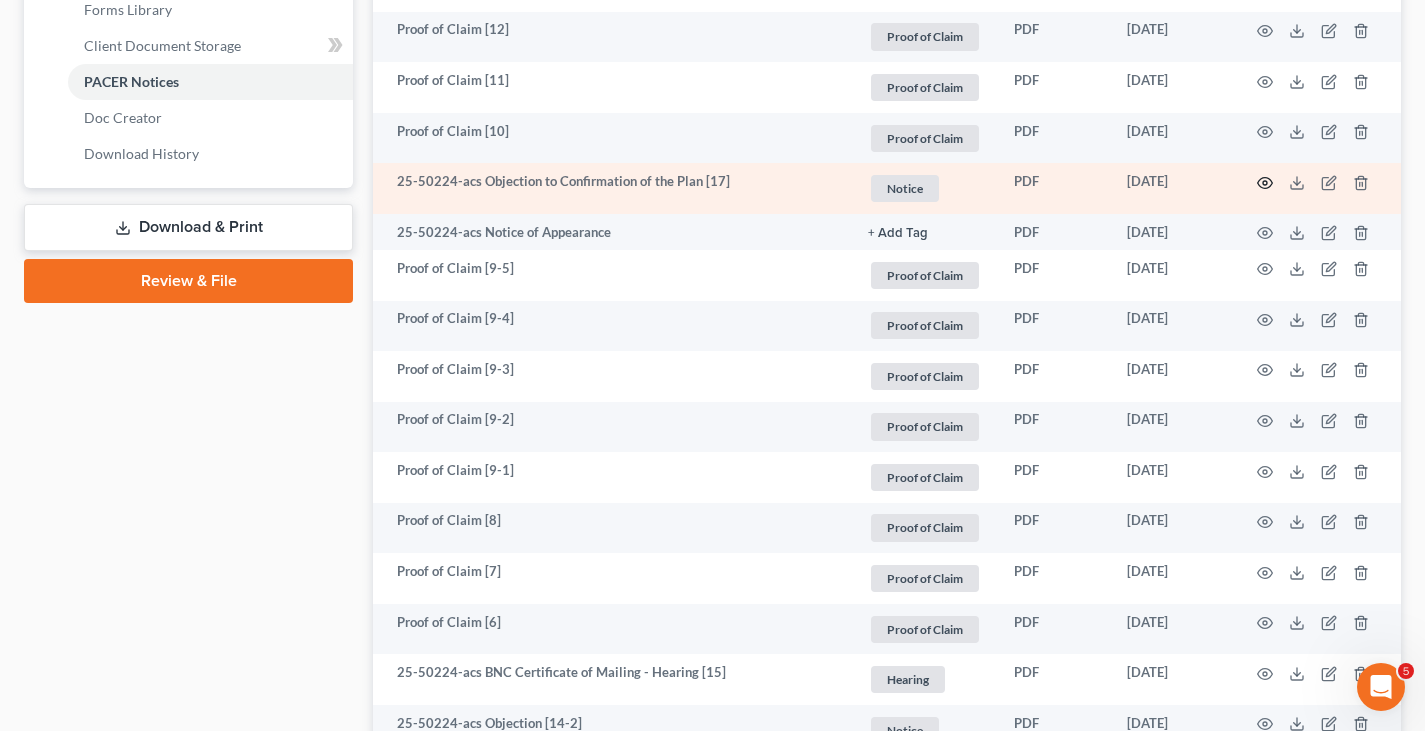 click 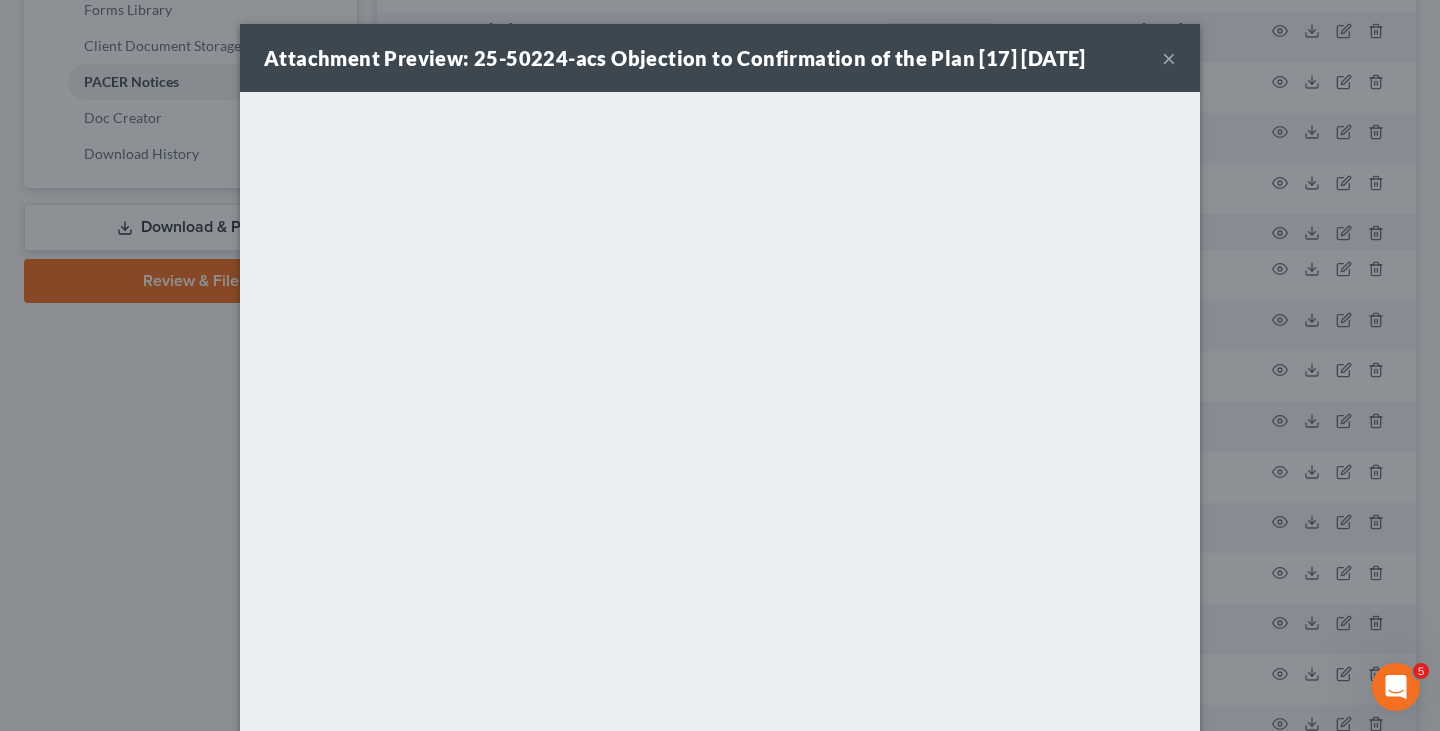 click on "×" at bounding box center [1169, 58] 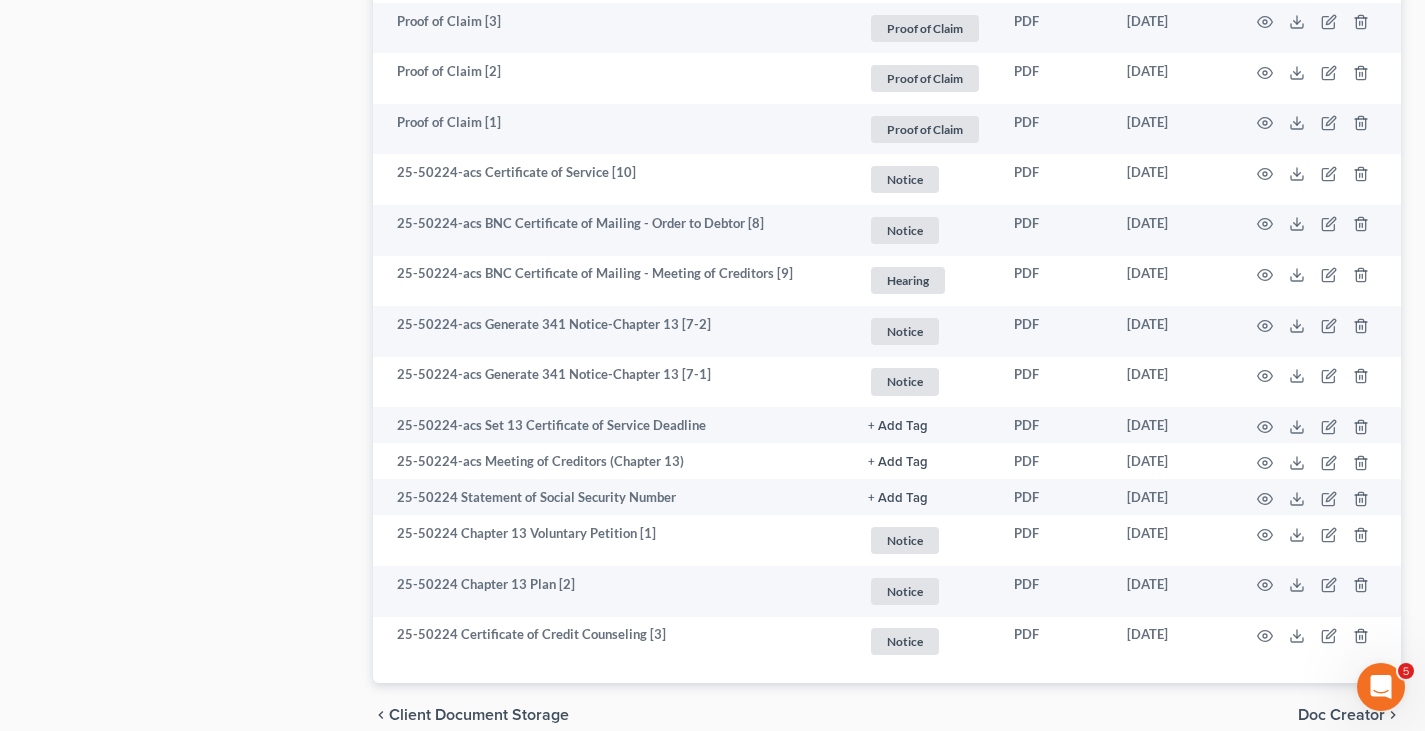 scroll, scrollTop: 2083, scrollLeft: 0, axis: vertical 